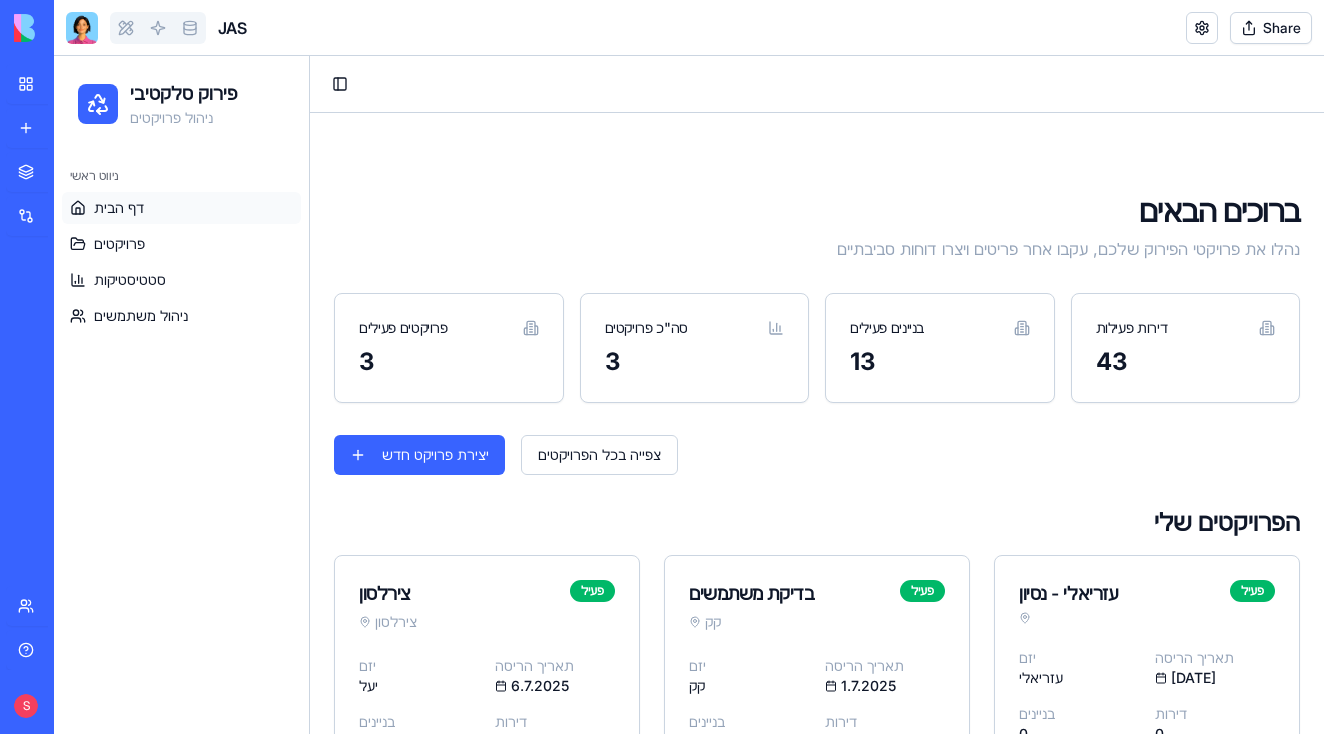 scroll, scrollTop: 123, scrollLeft: 0, axis: vertical 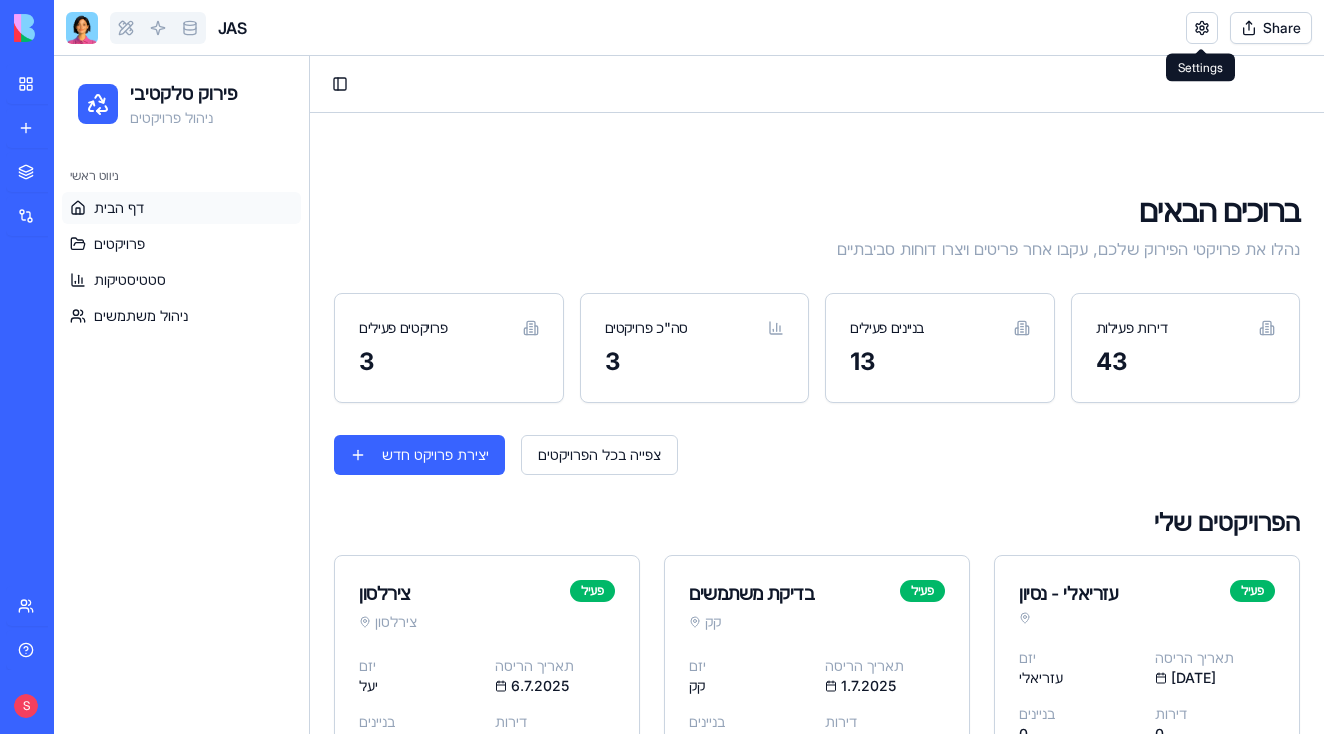 click at bounding box center (1202, 28) 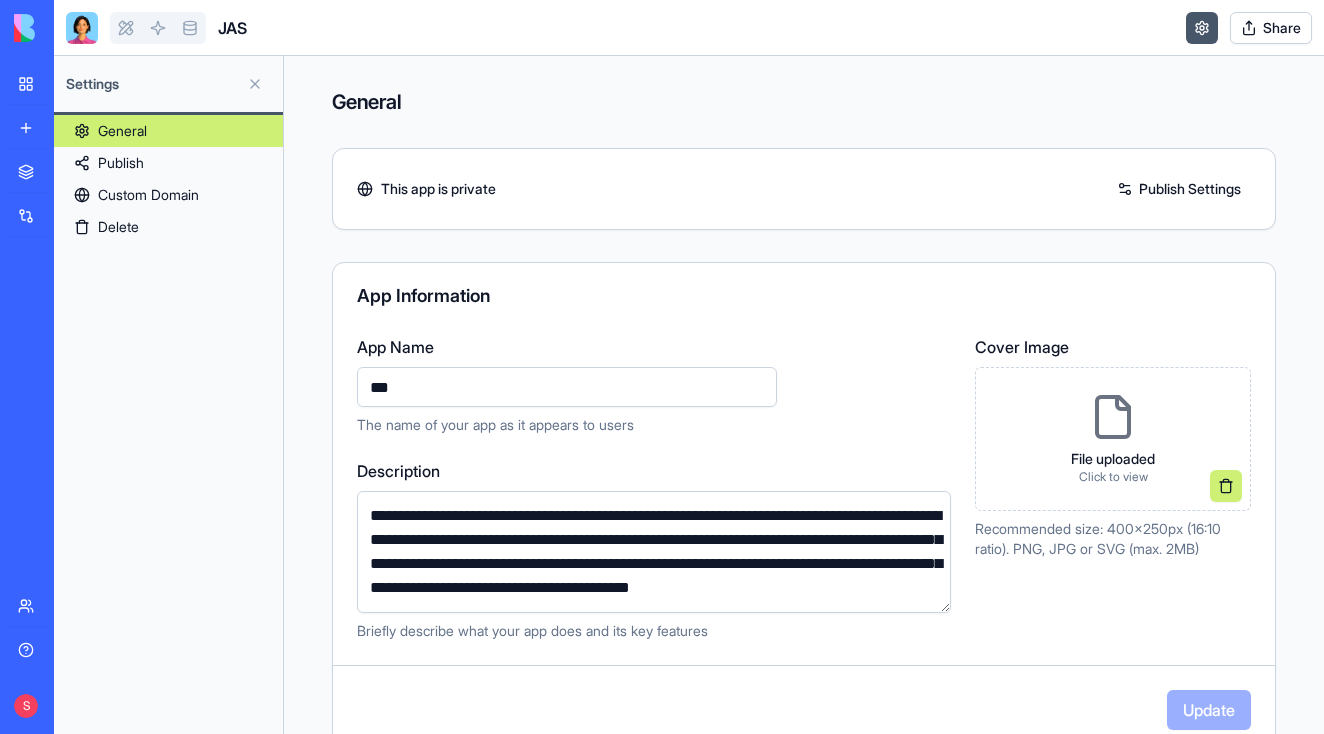 click on "**********" at bounding box center (804, 395) 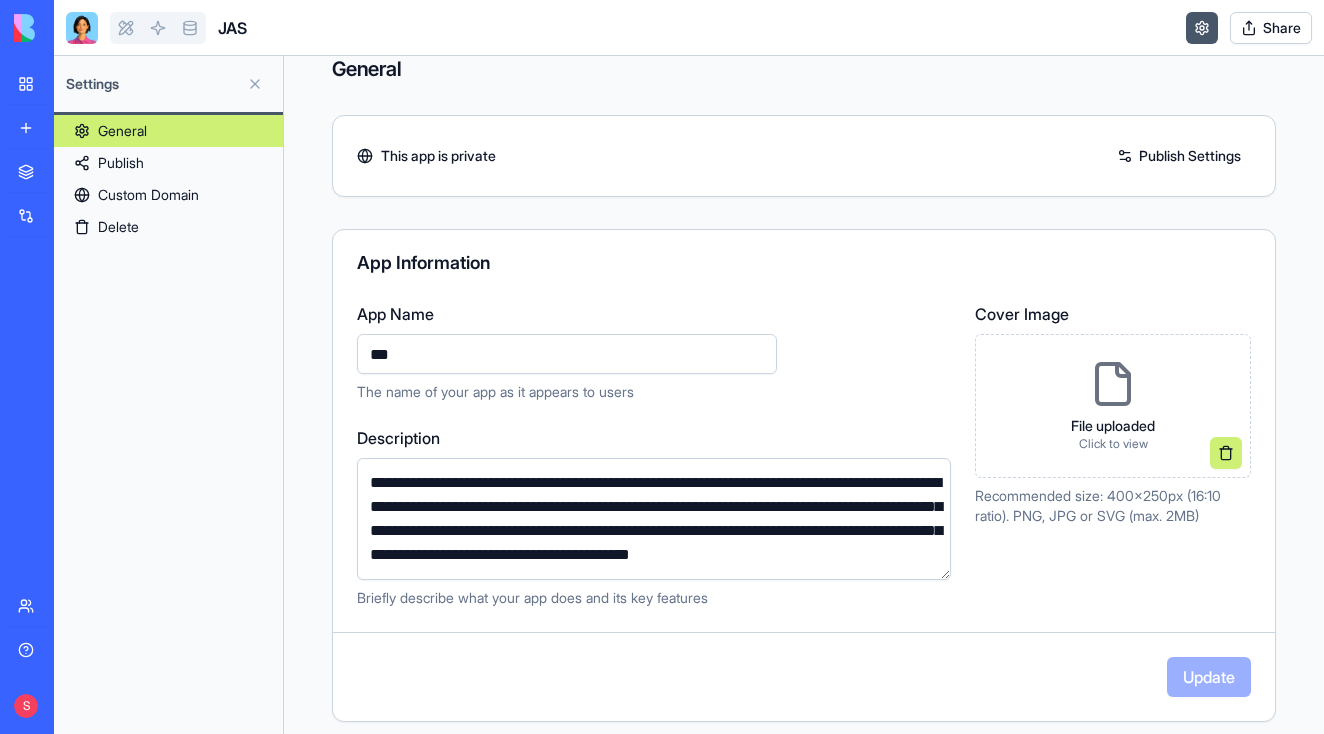 scroll, scrollTop: 30, scrollLeft: 0, axis: vertical 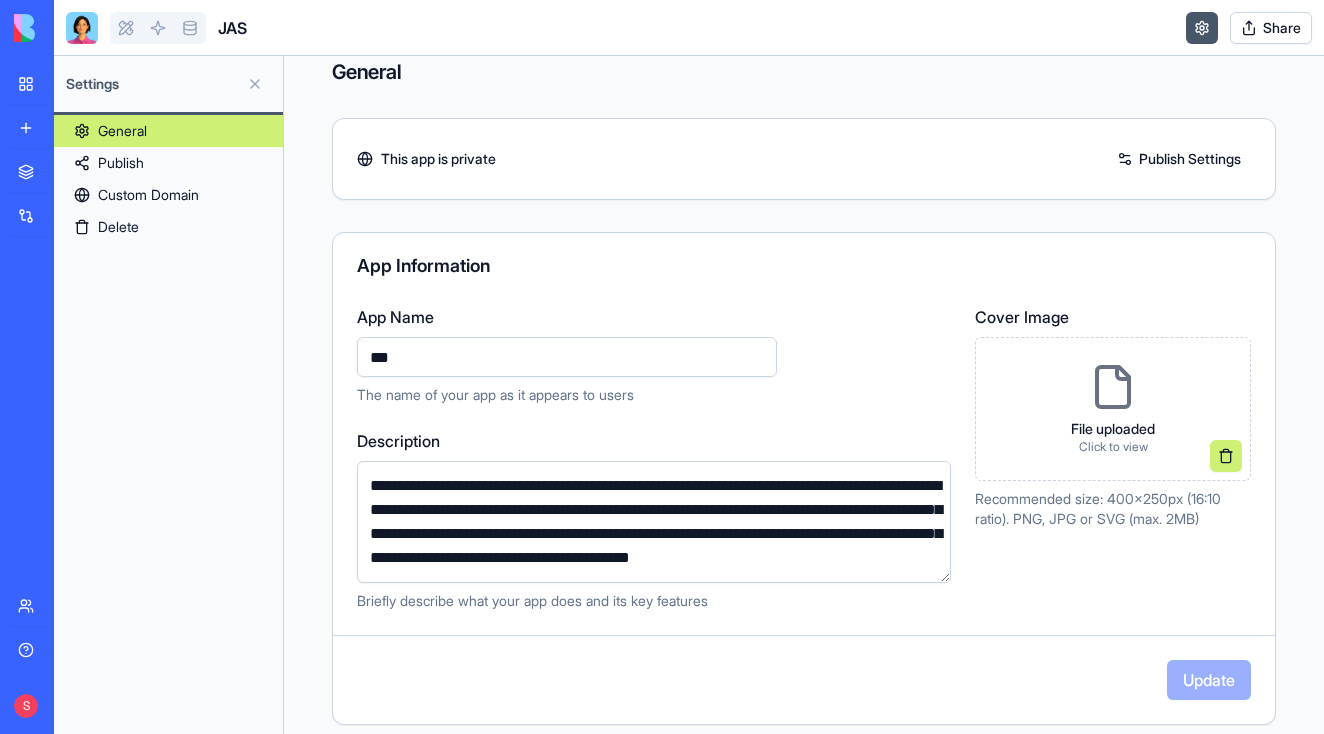 click on "Publish" at bounding box center (168, 163) 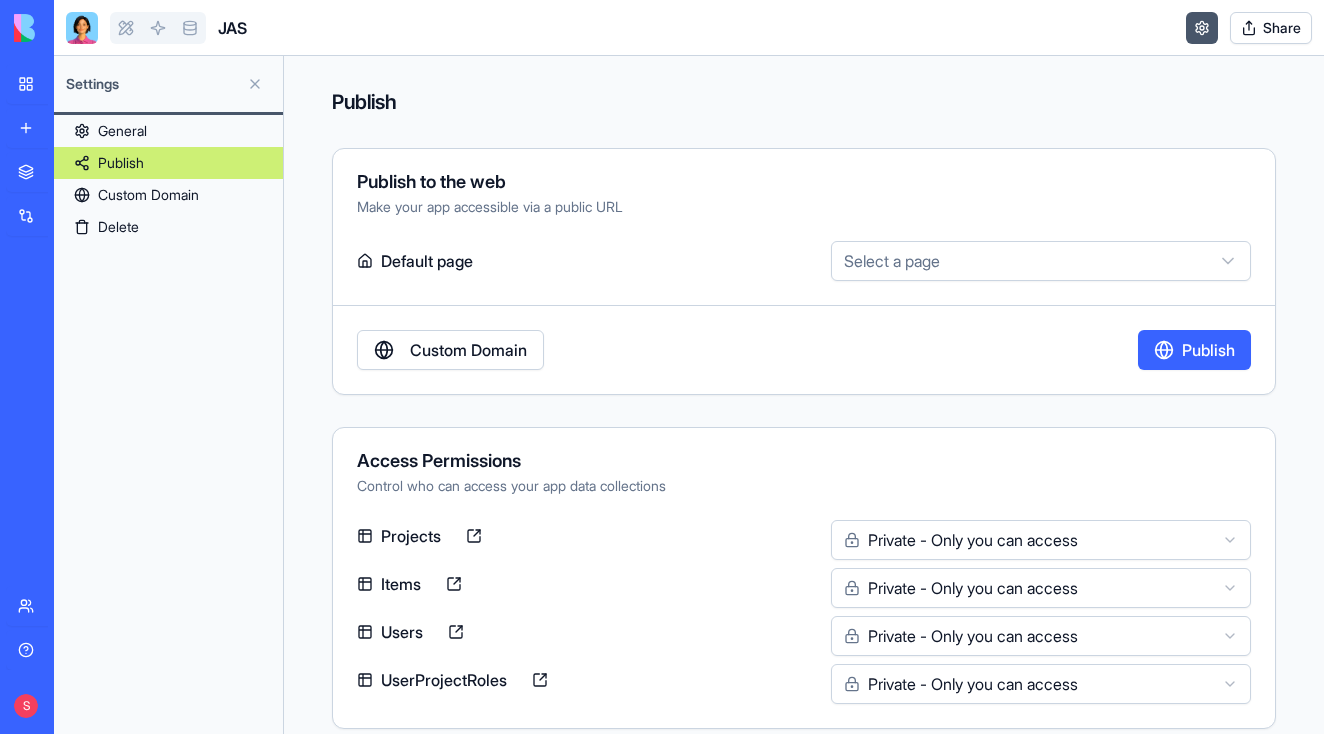 scroll, scrollTop: 0, scrollLeft: 0, axis: both 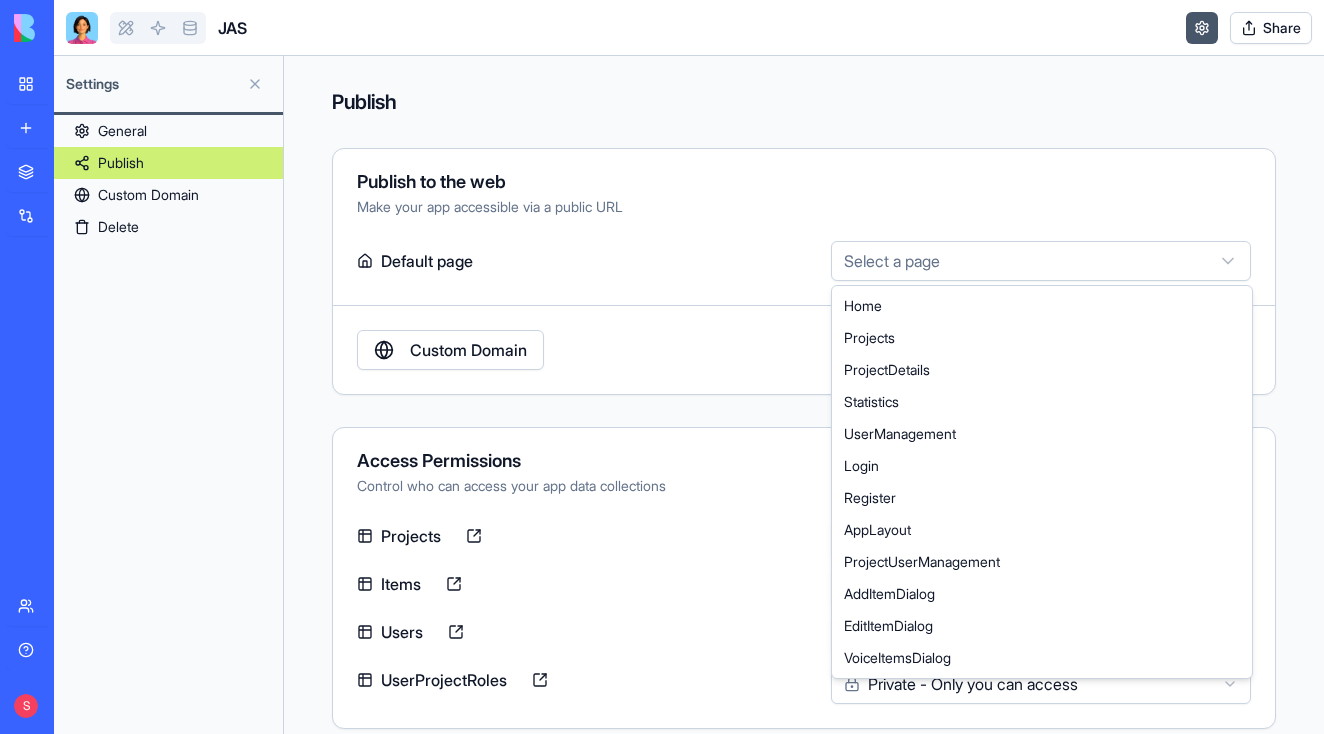 click on "**********" at bounding box center (662, 367) 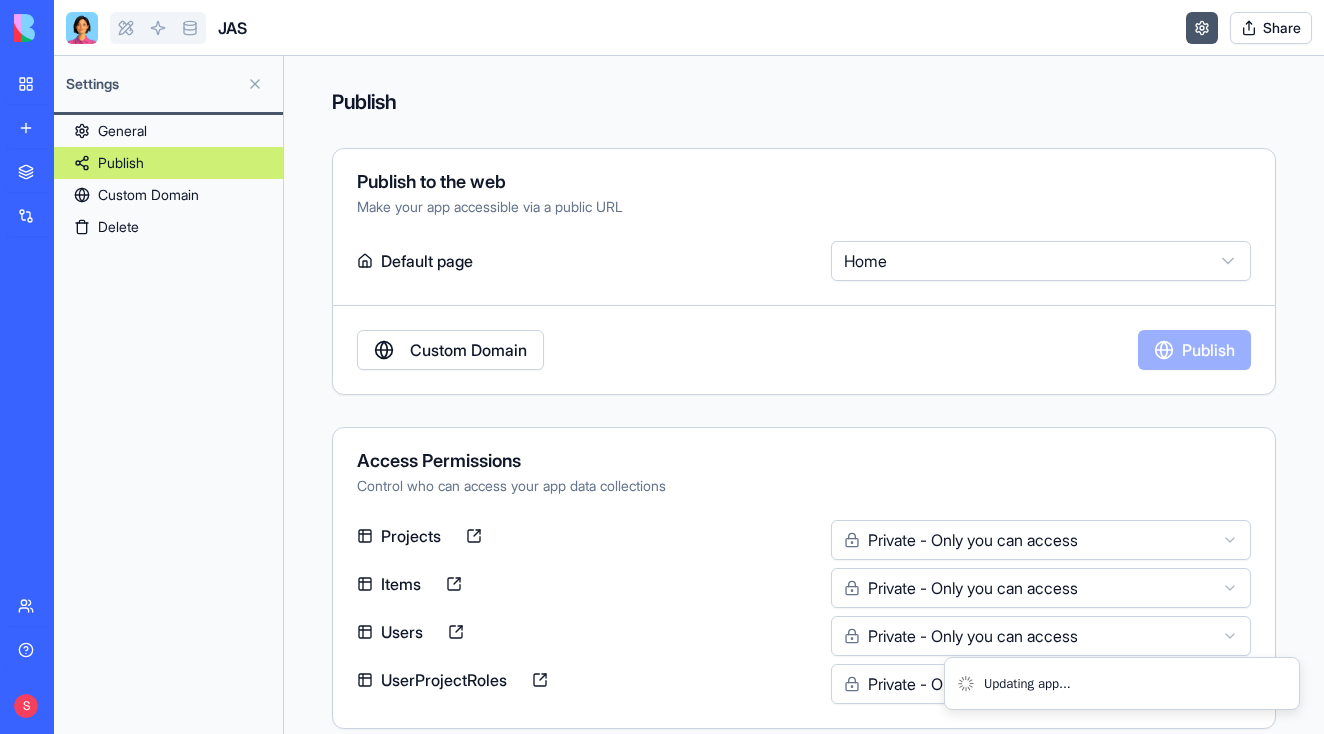 click on "**********" at bounding box center (662, 367) 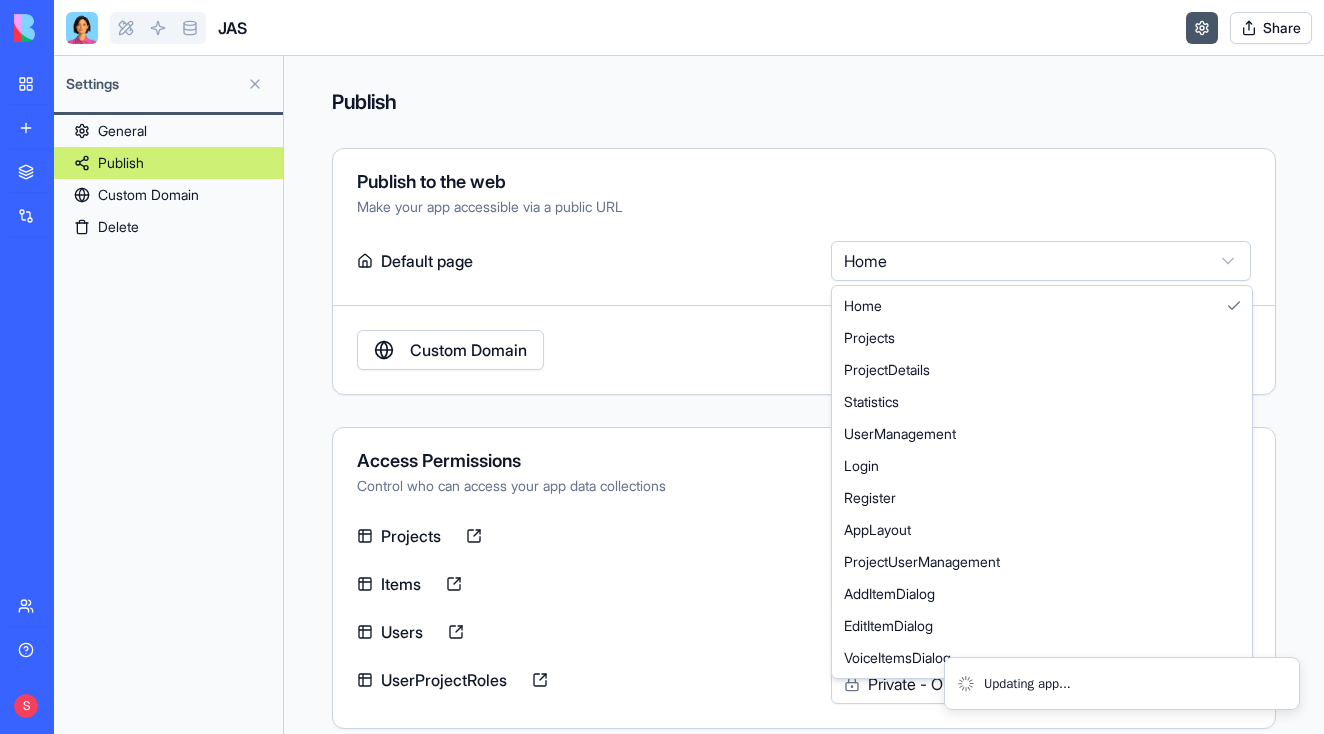 click on "**********" at bounding box center (662, 367) 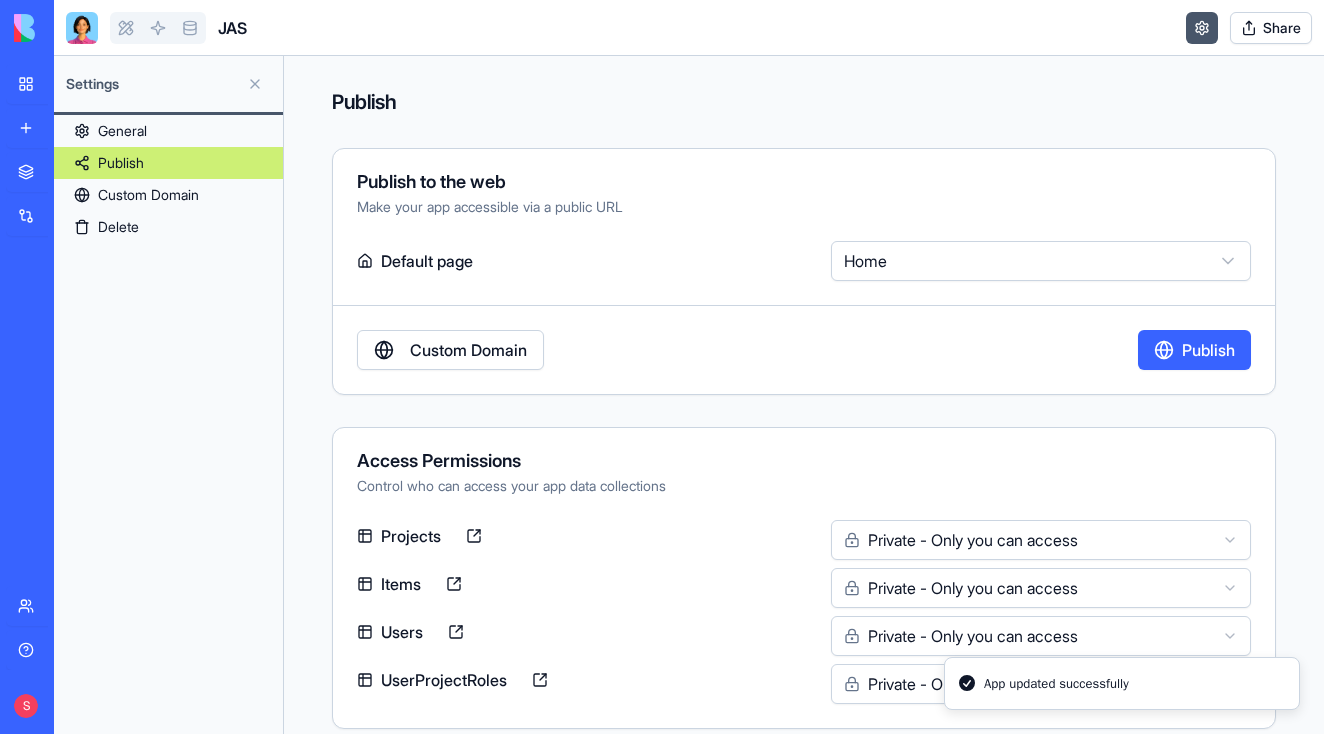 scroll, scrollTop: 0, scrollLeft: 0, axis: both 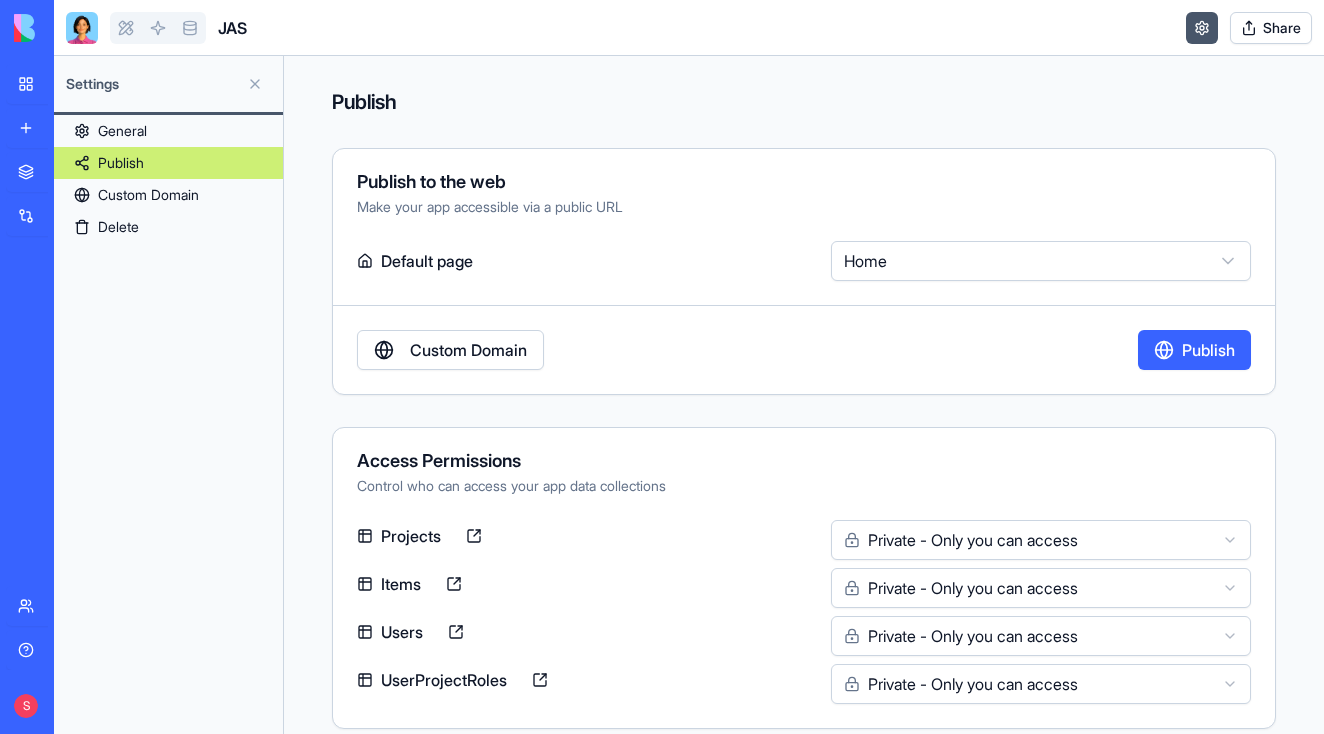 click on "General" at bounding box center (168, 131) 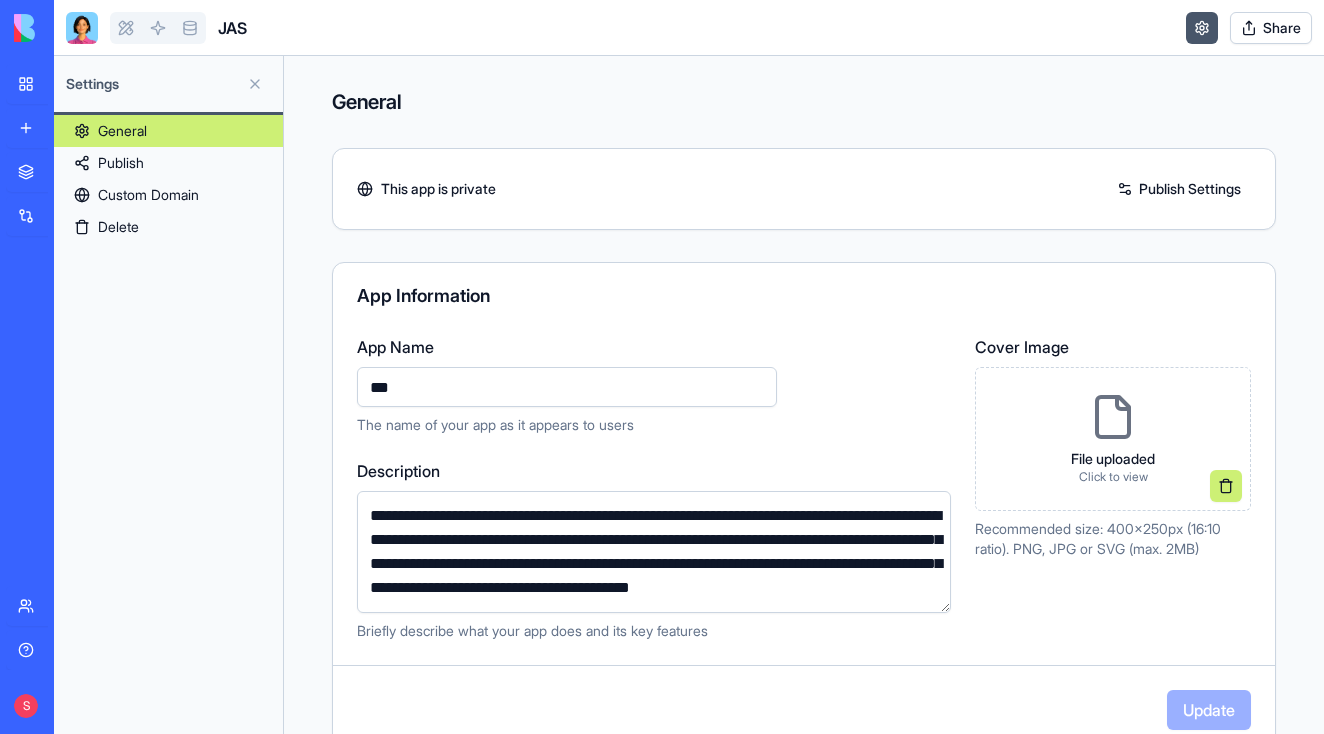 click on "**********" at bounding box center (654, 552) 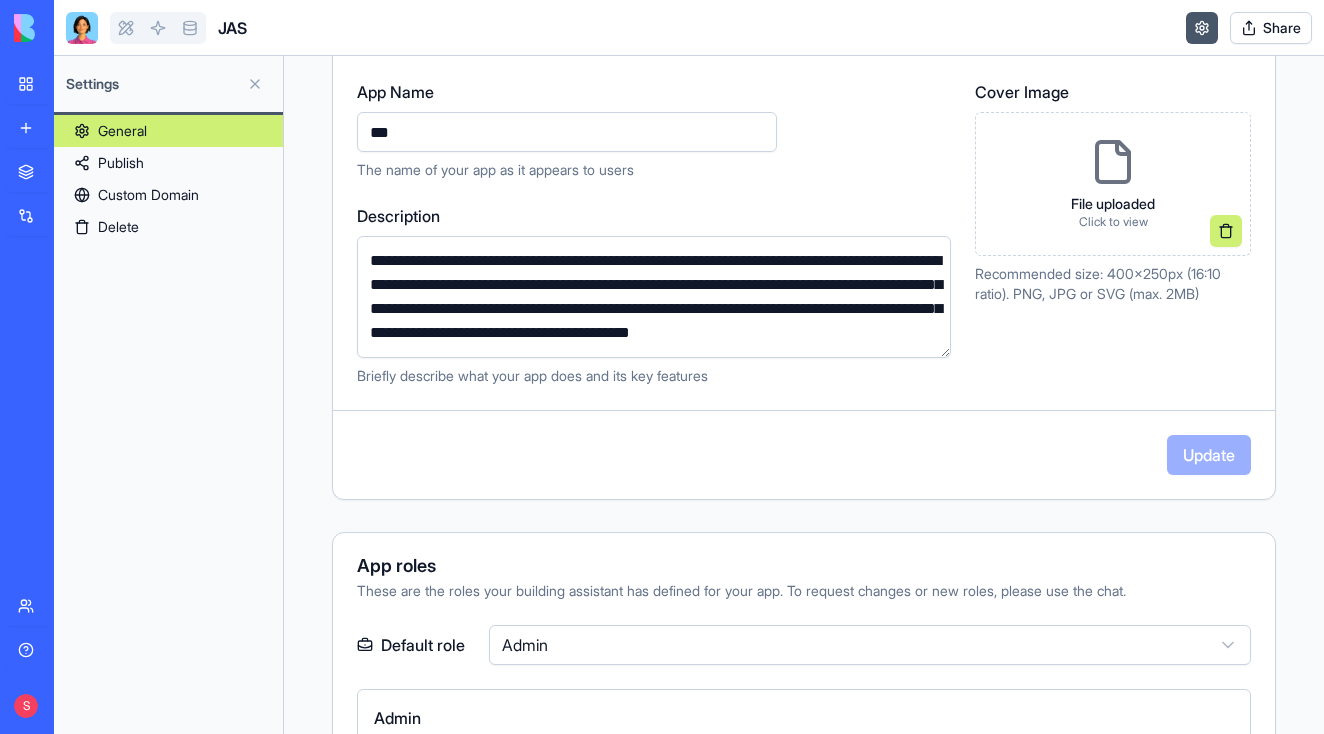 scroll, scrollTop: 324, scrollLeft: 0, axis: vertical 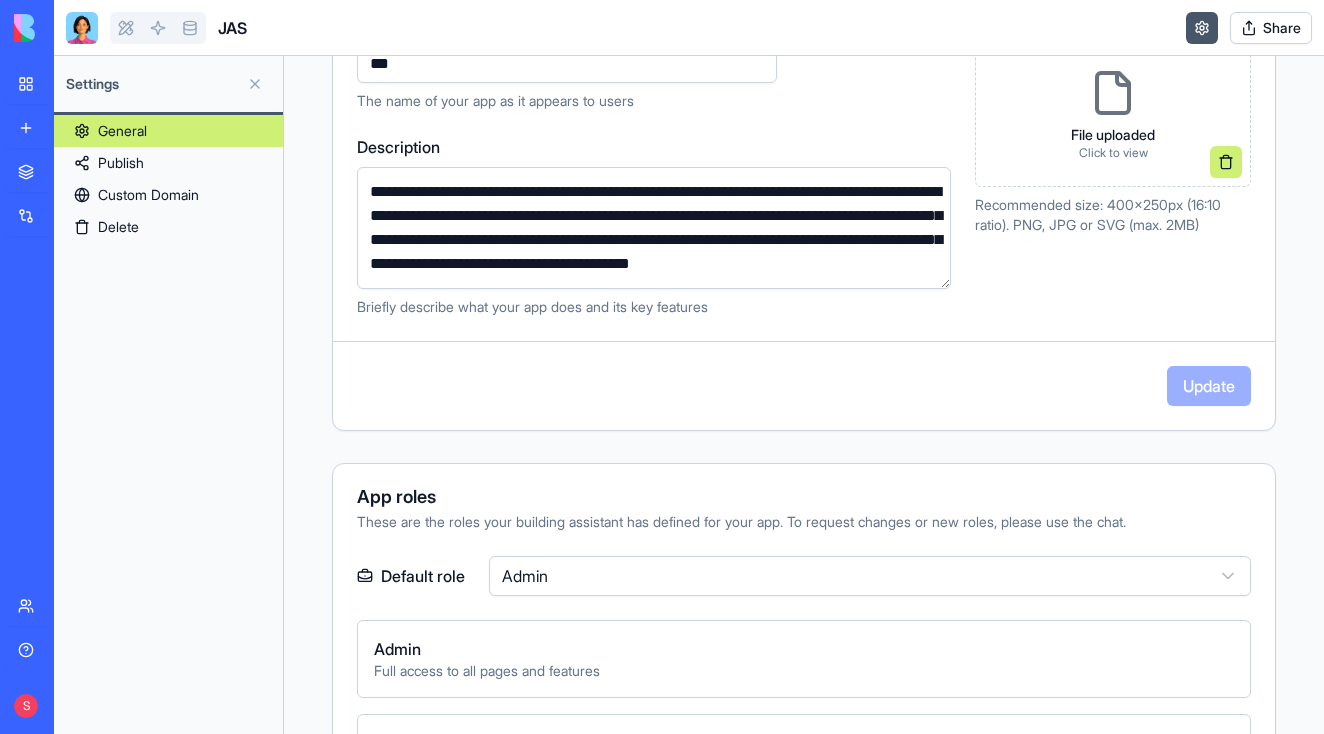 click on "App roles" at bounding box center [804, 497] 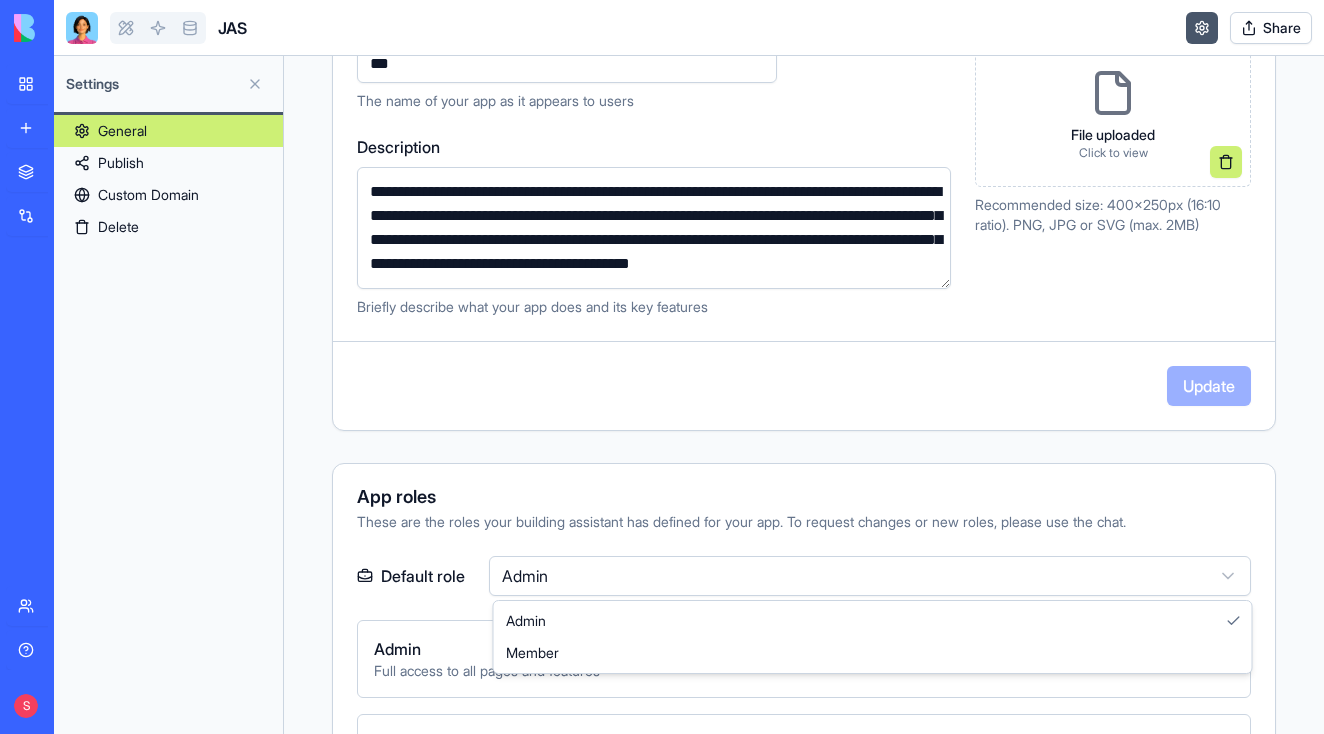 click on "**********" at bounding box center [662, 367] 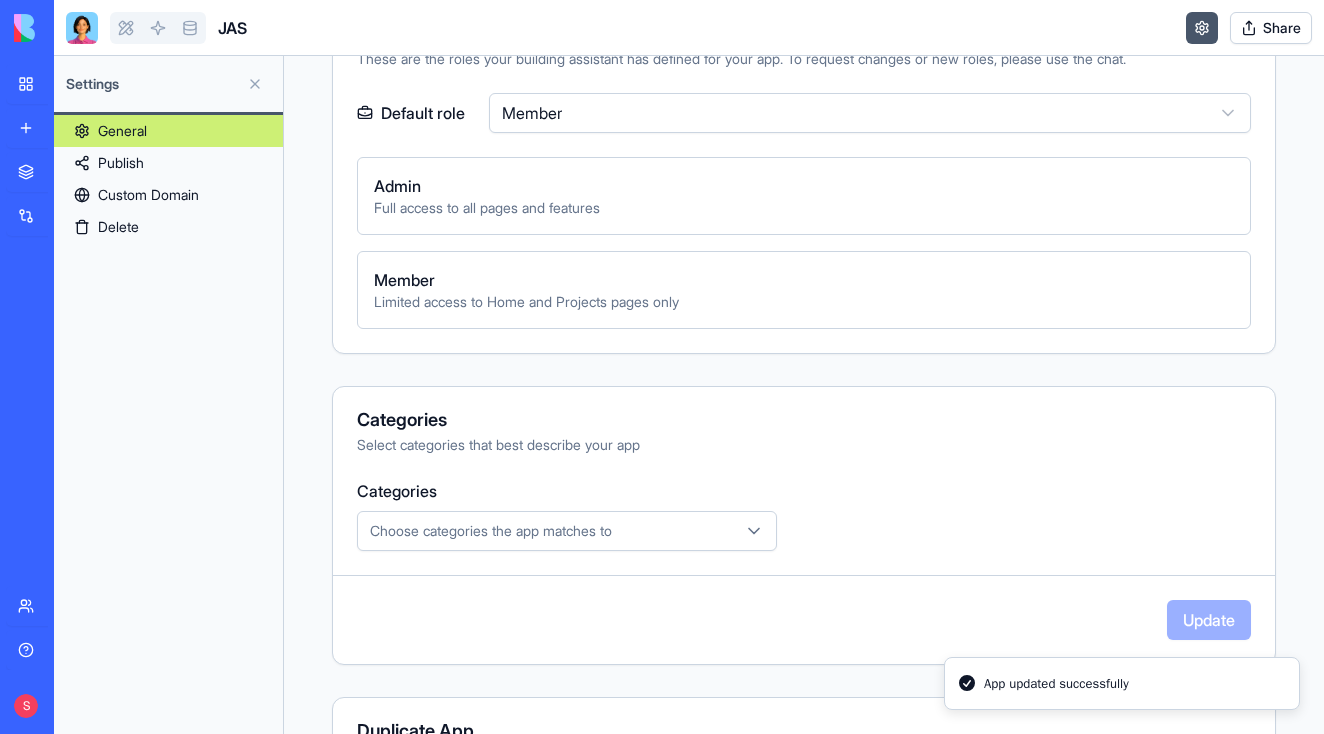 scroll, scrollTop: 839, scrollLeft: 0, axis: vertical 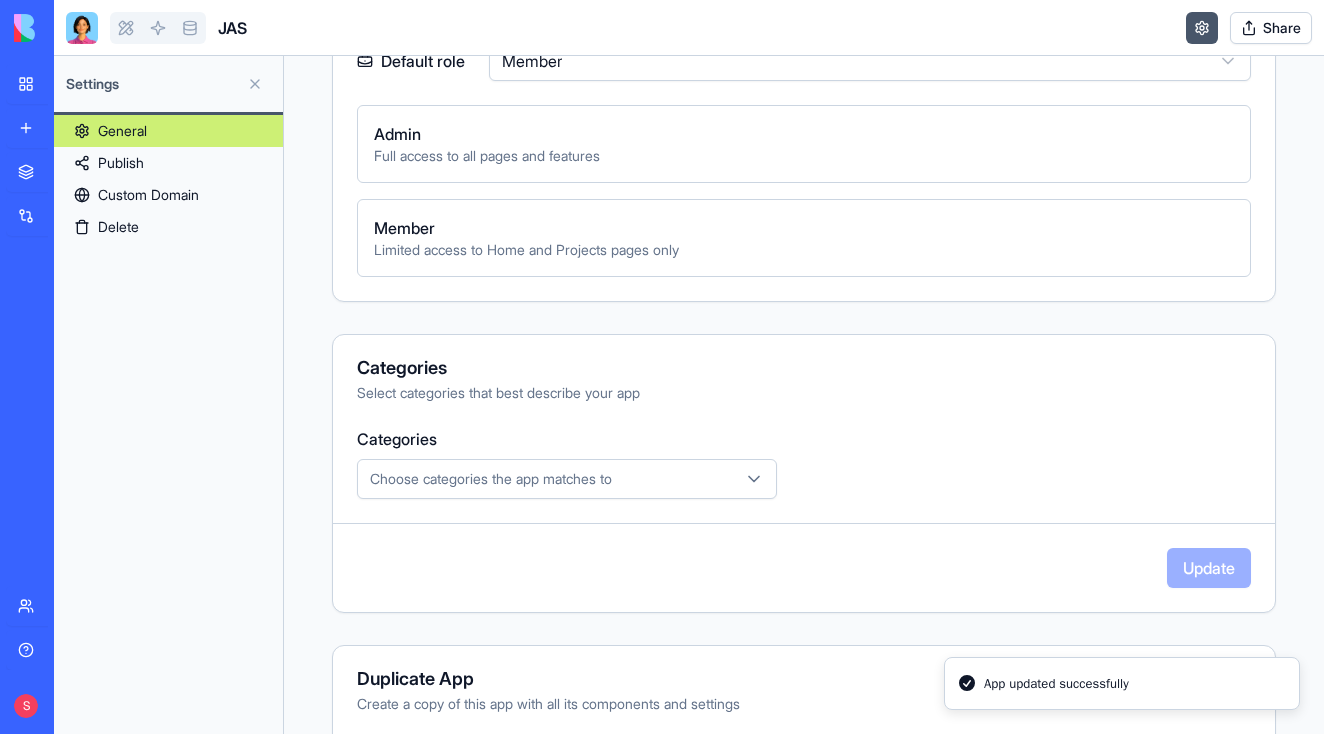 click on "Choose categories the app matches to" at bounding box center (567, 479) 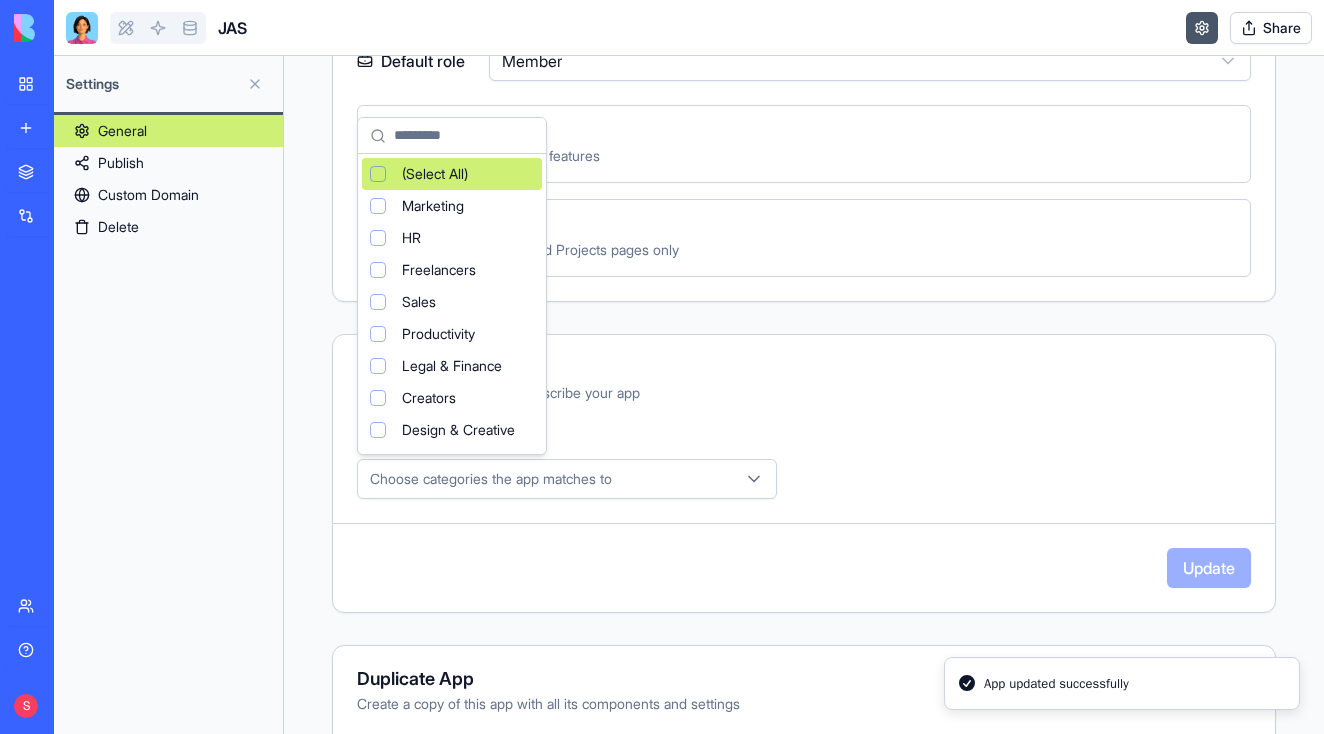 click on "**********" at bounding box center (662, 367) 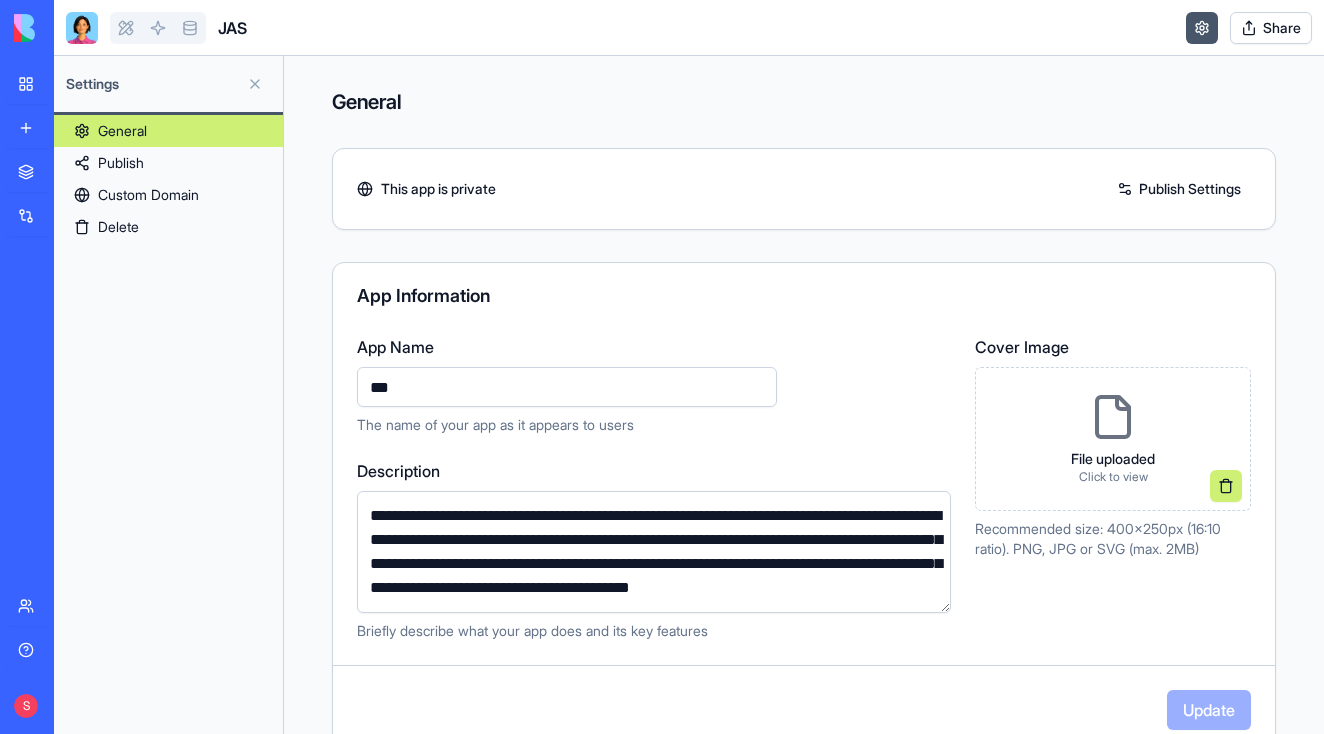 scroll, scrollTop: 0, scrollLeft: 0, axis: both 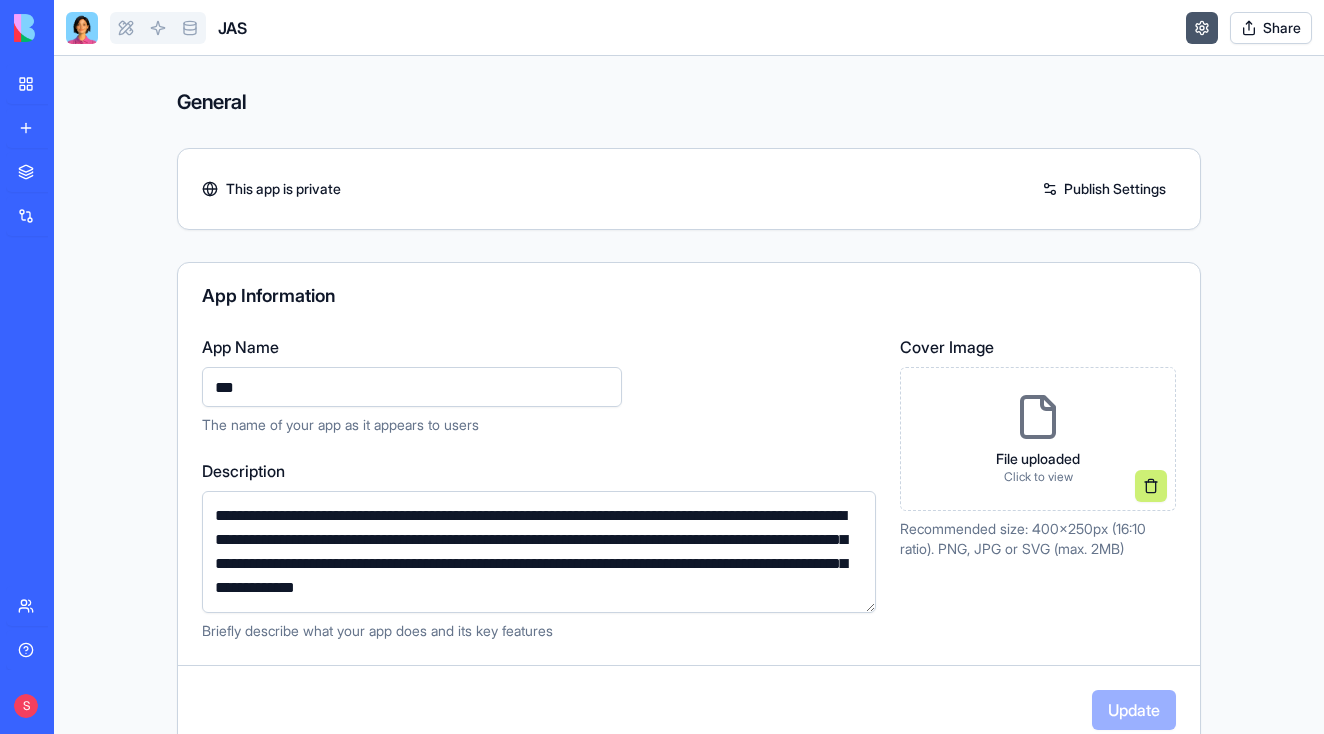 click at bounding box center [82, 28] 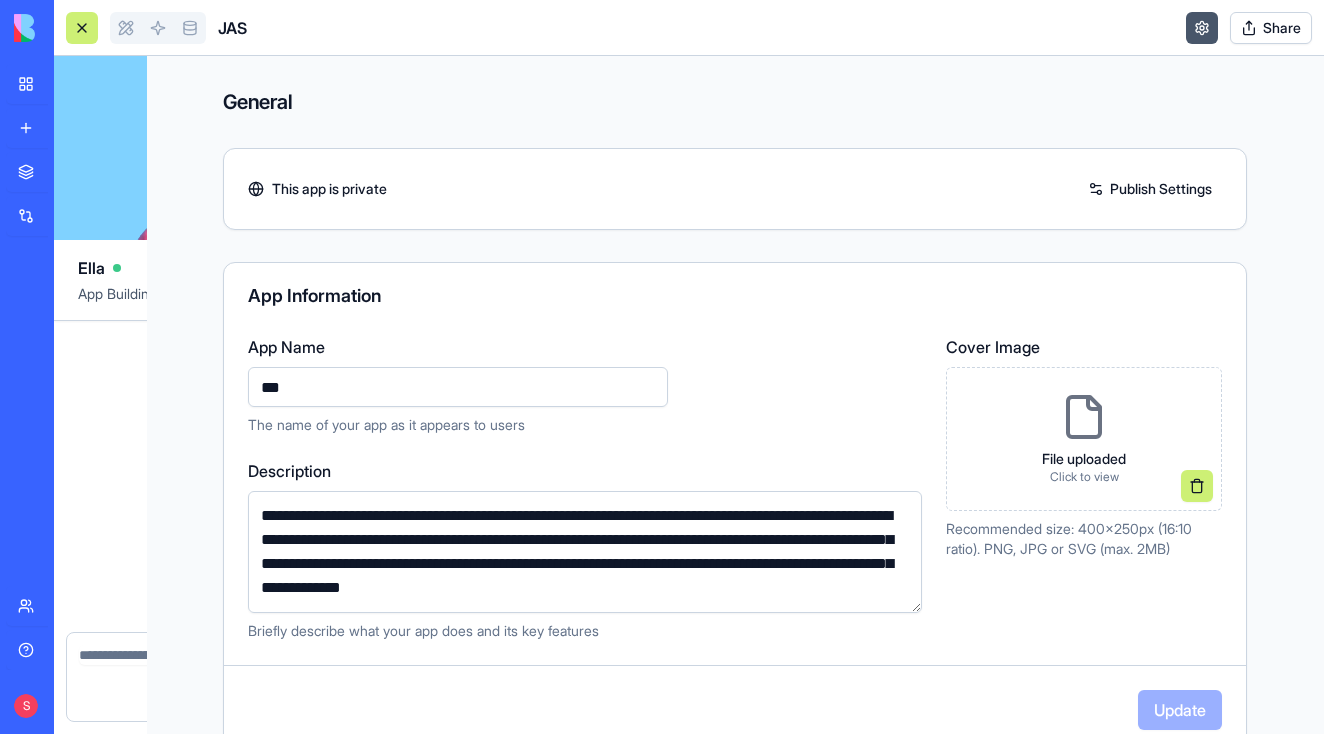 scroll, scrollTop: 106381, scrollLeft: 0, axis: vertical 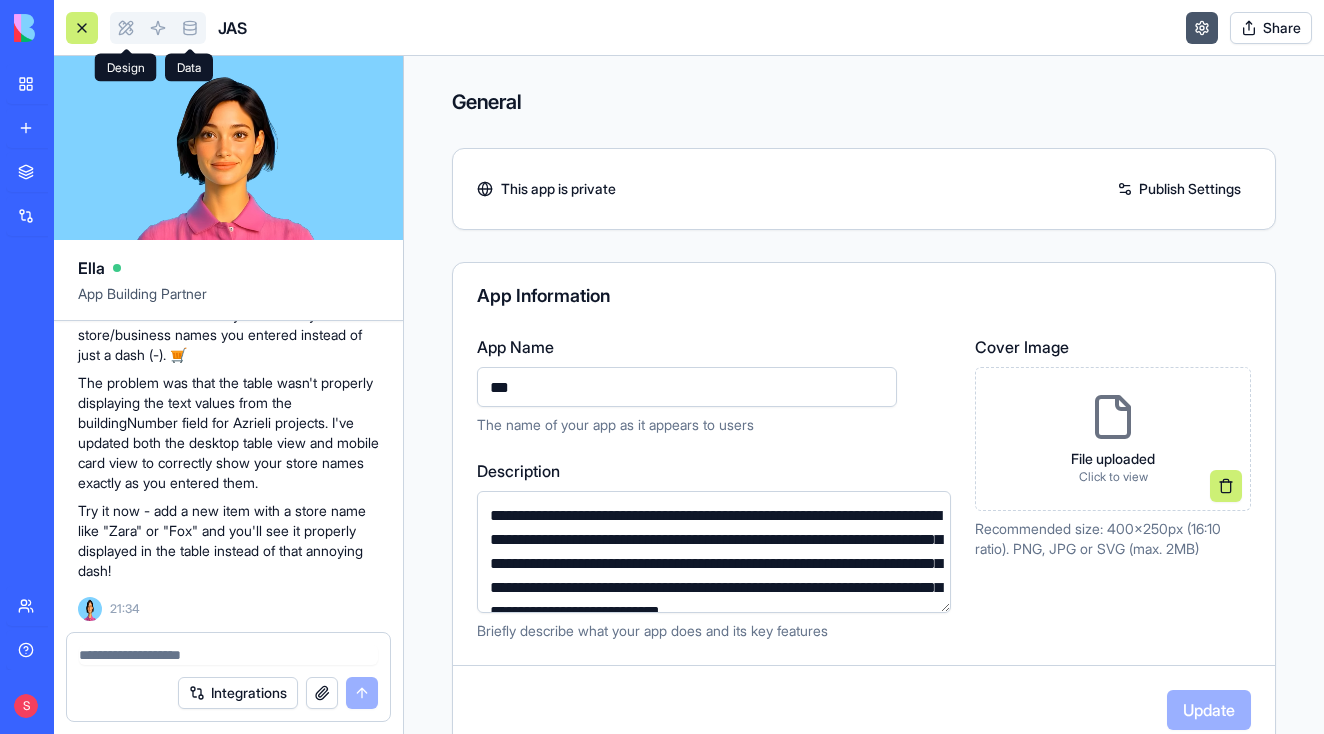 click at bounding box center [126, 28] 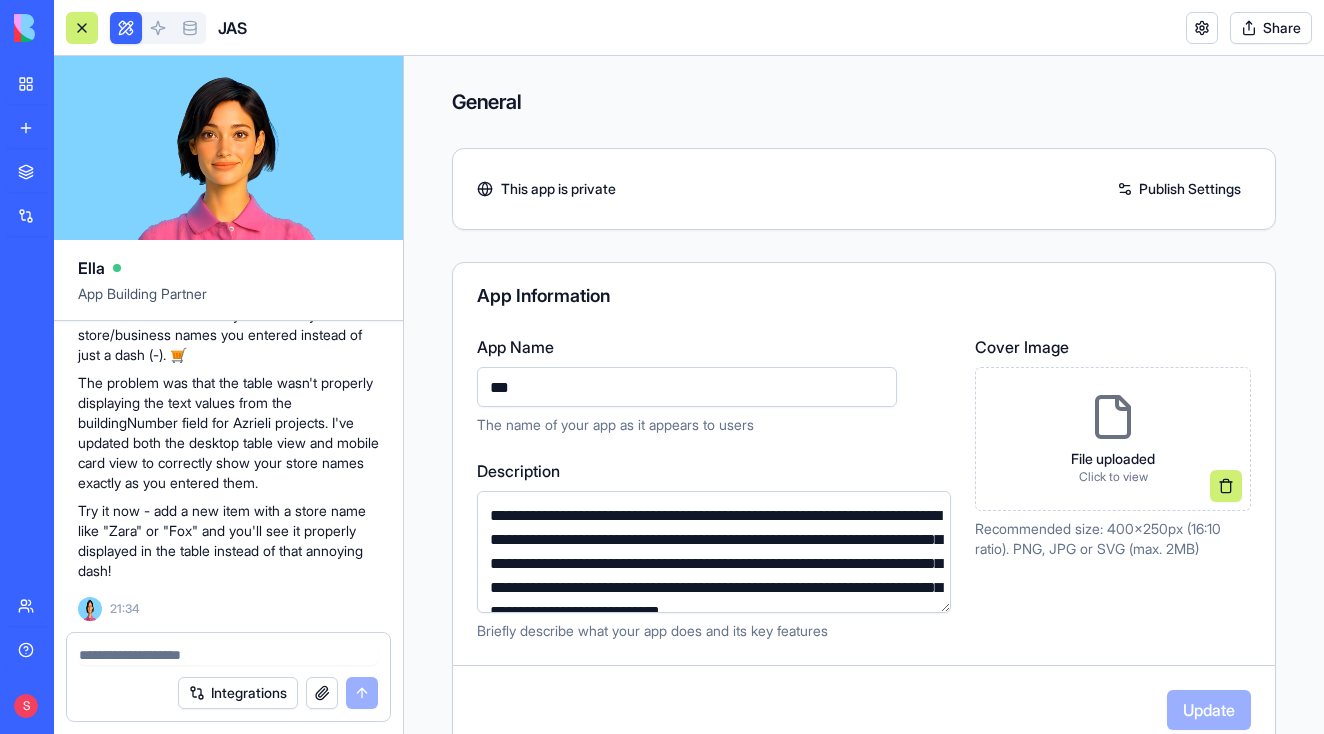 scroll, scrollTop: 0, scrollLeft: 0, axis: both 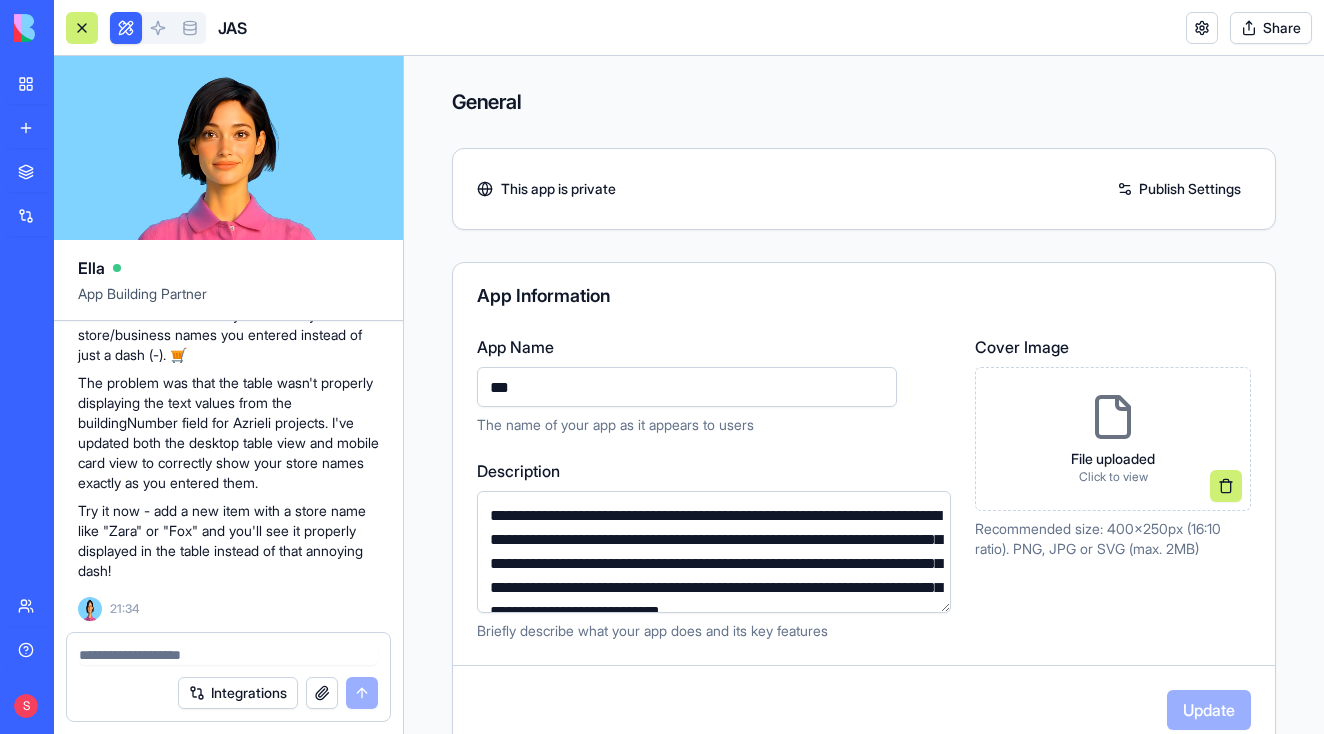 click on "JAS" at bounding box center (46, 312) 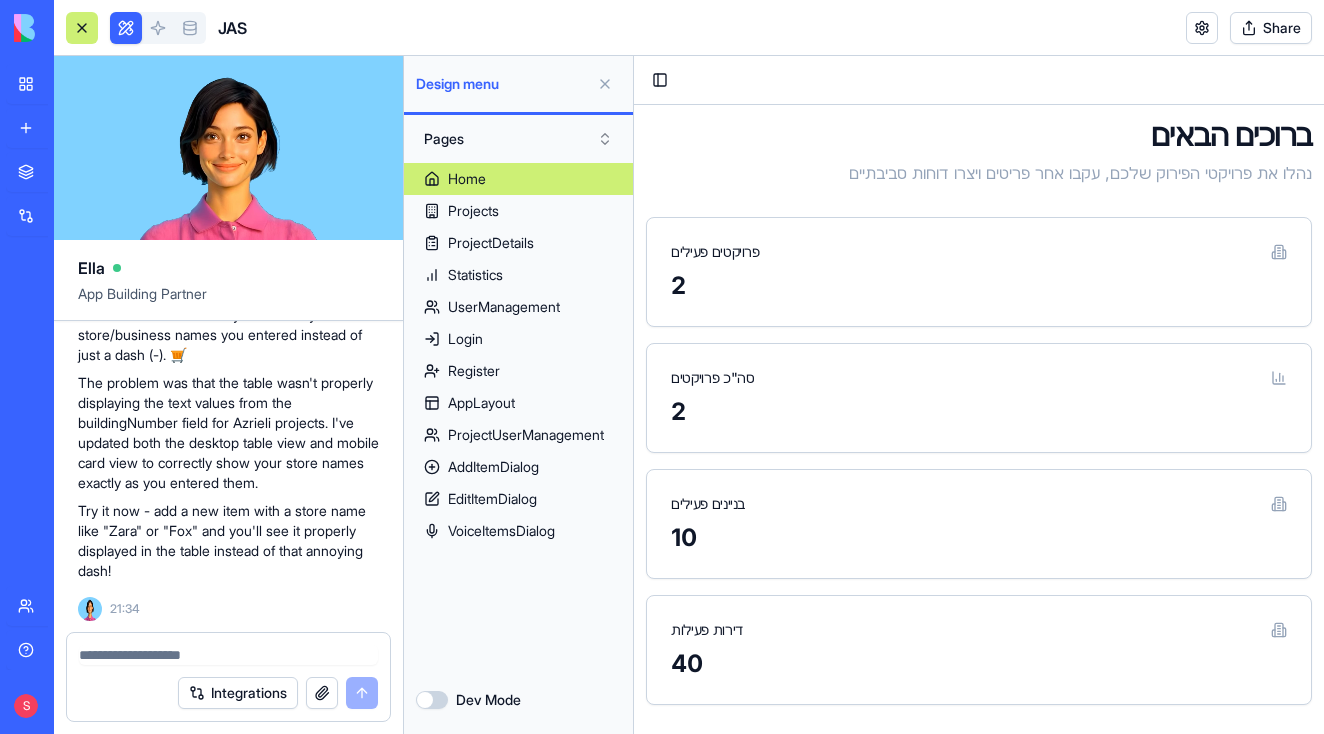 scroll, scrollTop: 0, scrollLeft: 0, axis: both 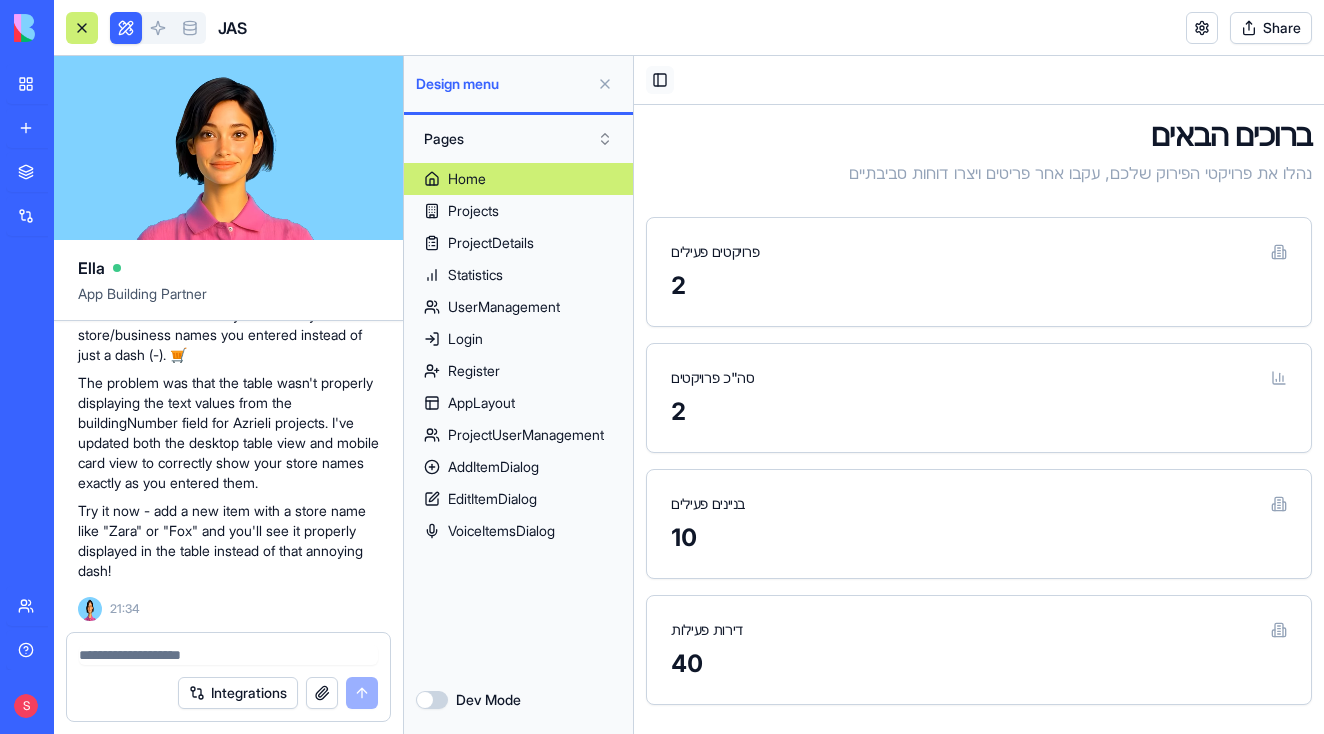 click on "Toggle Sidebar" at bounding box center [660, 80] 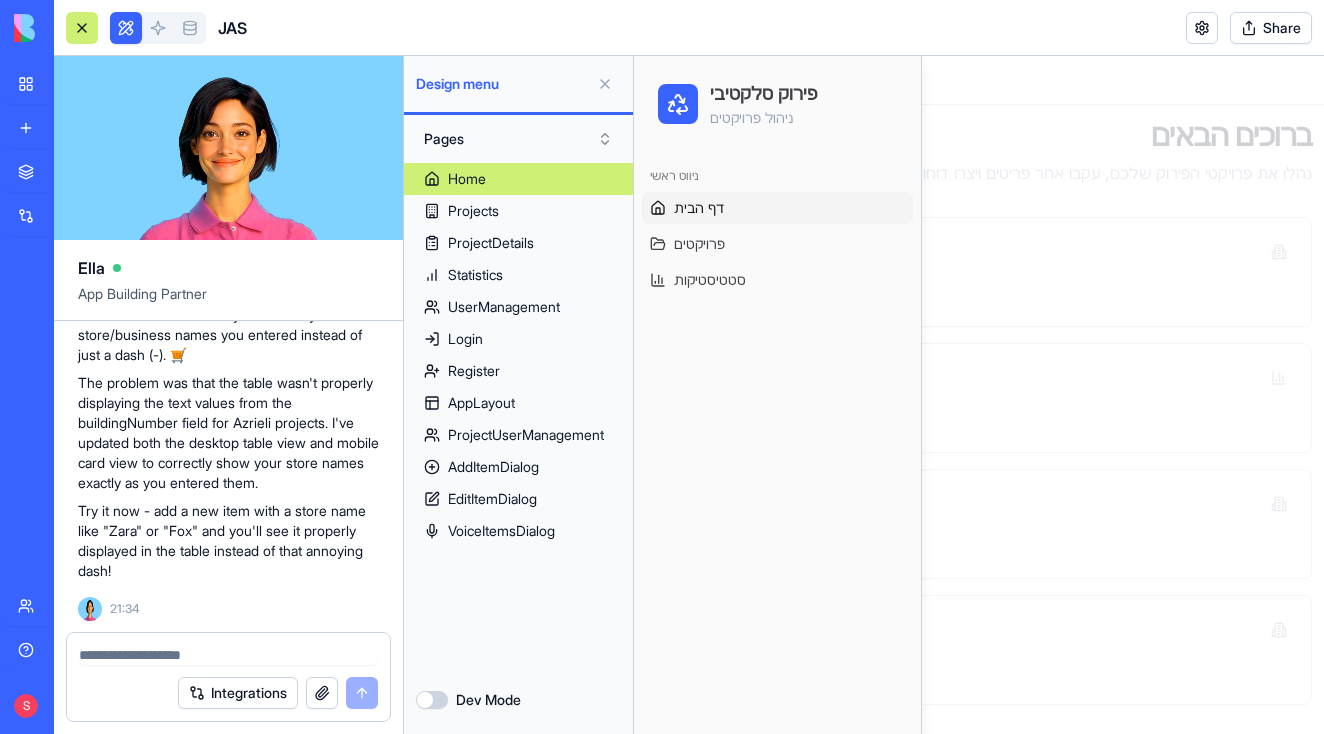 click at bounding box center [979, 395] 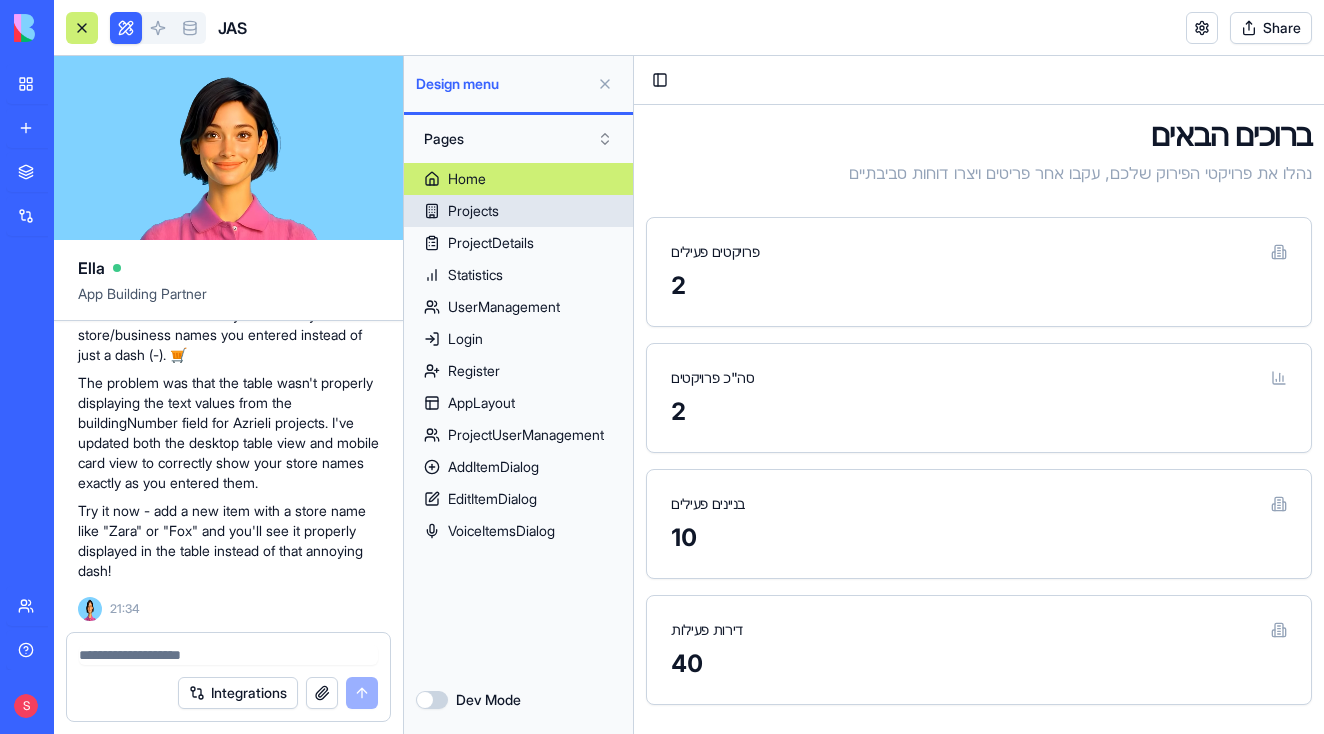 click on "Projects" at bounding box center (518, 211) 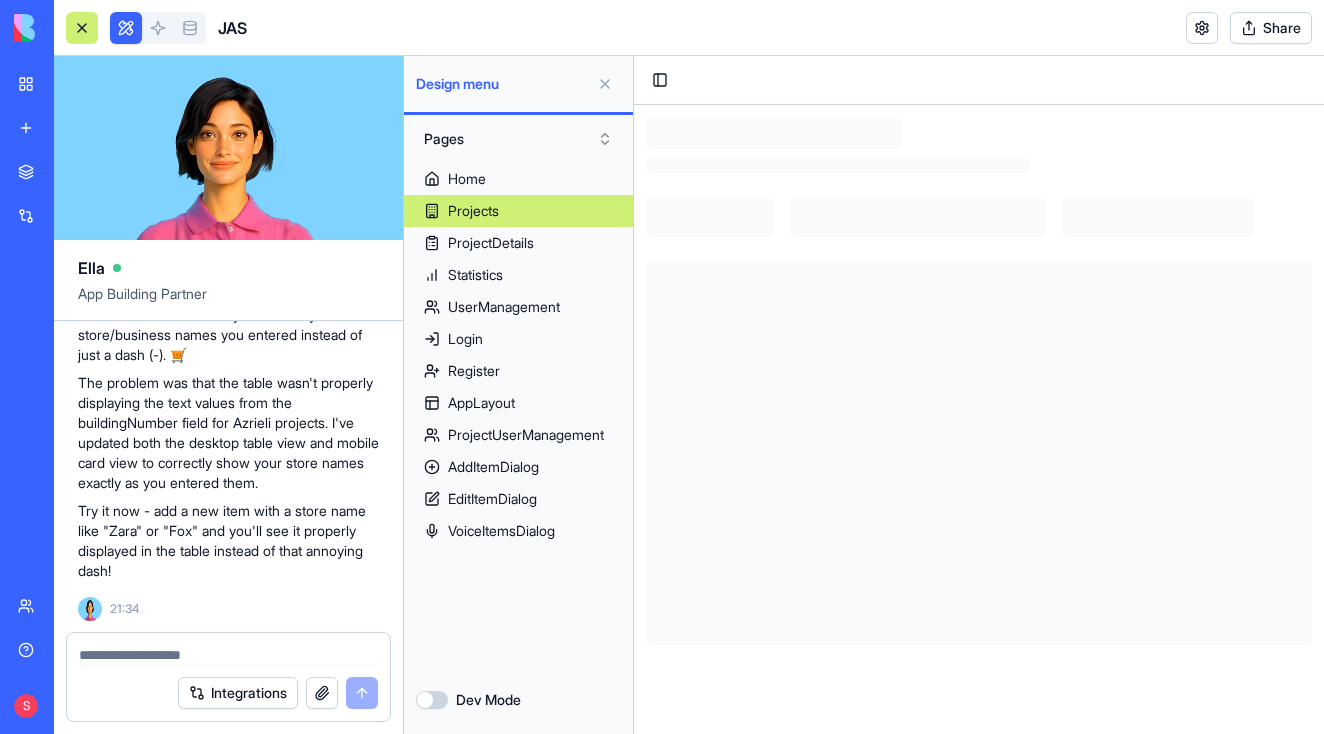 click at bounding box center (605, 84) 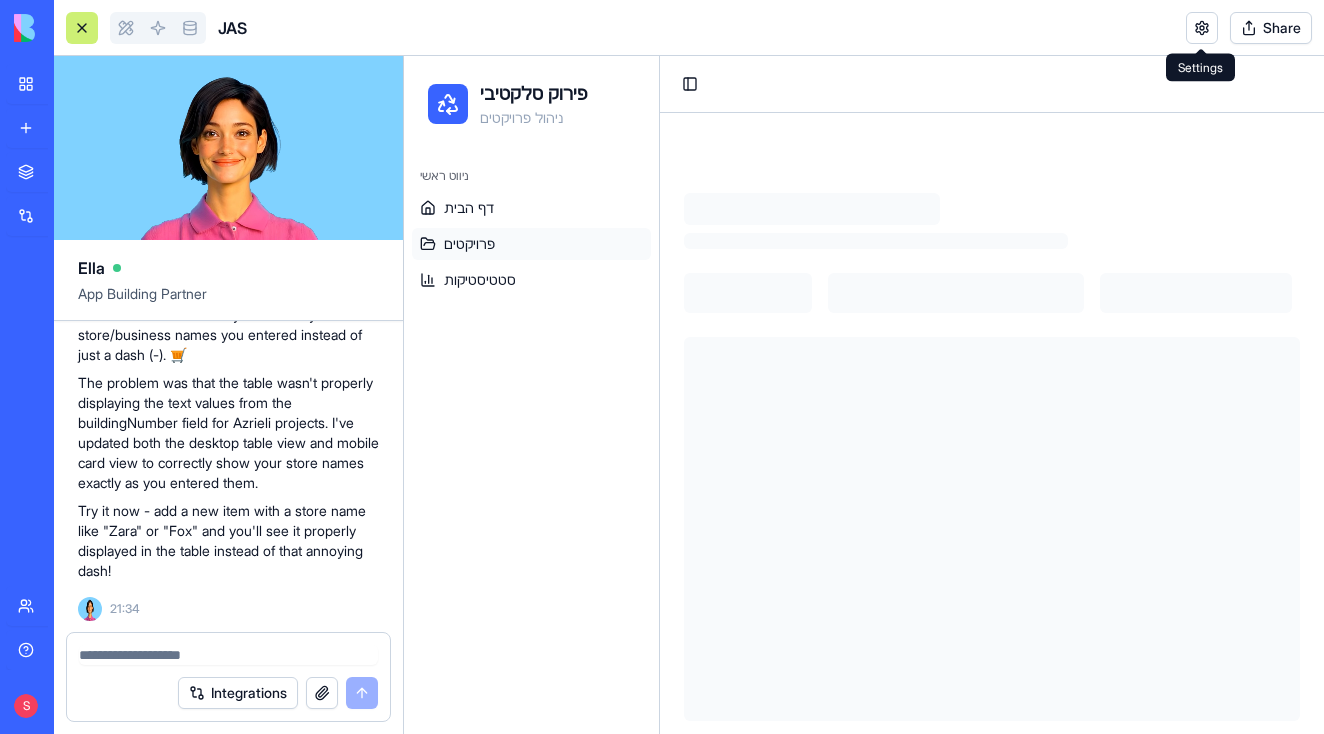click at bounding box center (1202, 28) 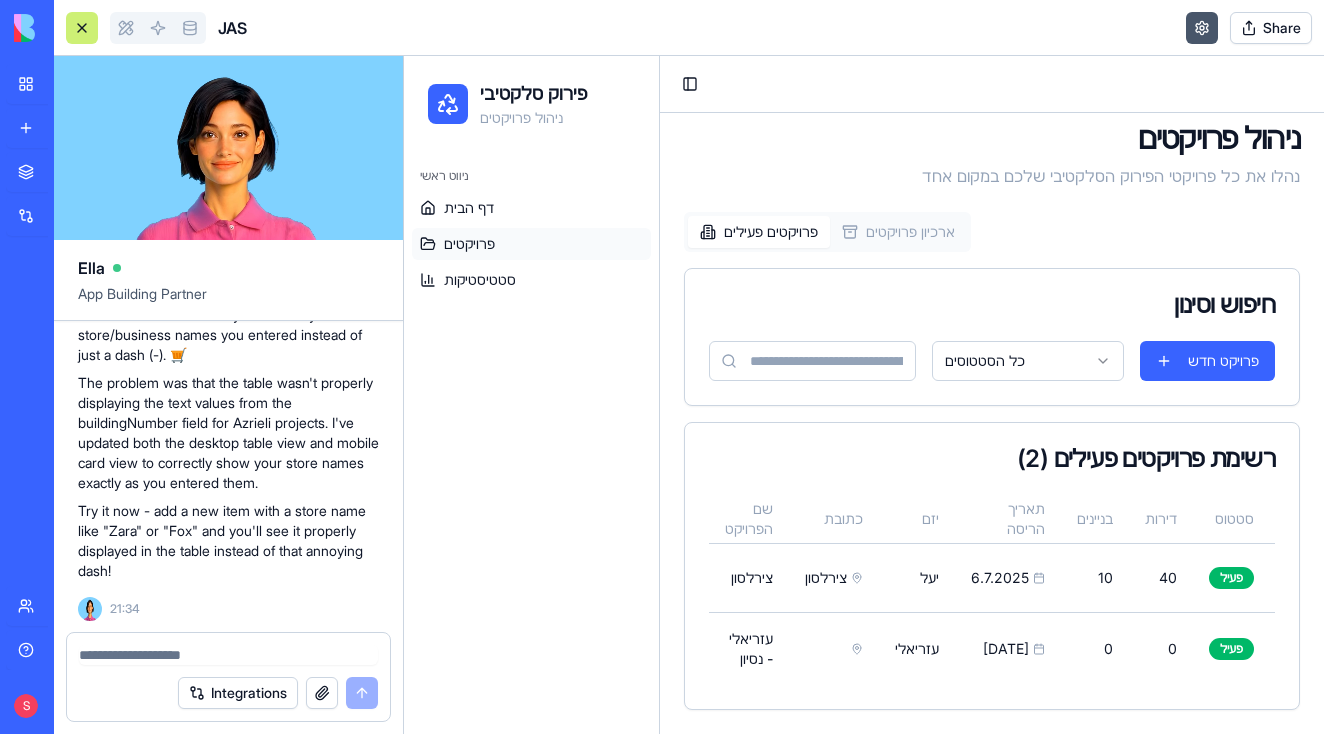 scroll, scrollTop: 73, scrollLeft: 0, axis: vertical 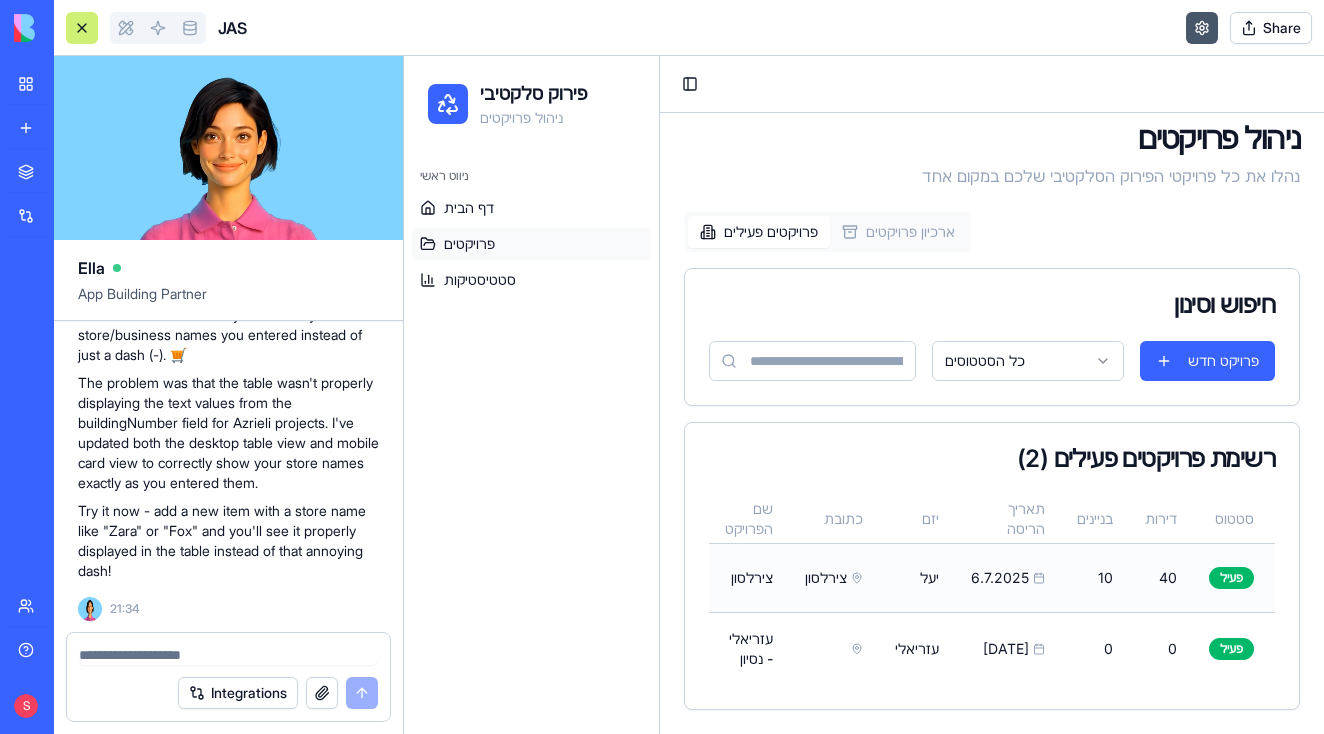click on "6.7.2025" at bounding box center [1008, 577] 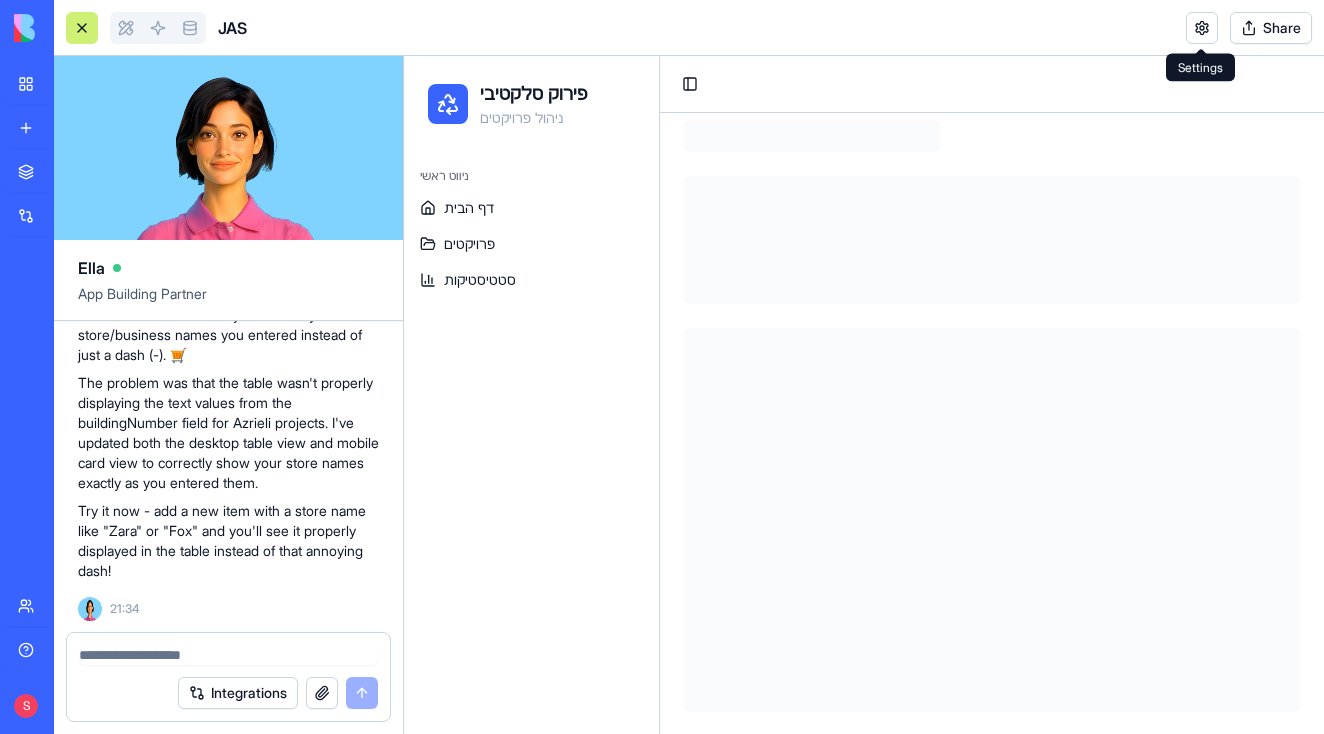 click at bounding box center (1202, 28) 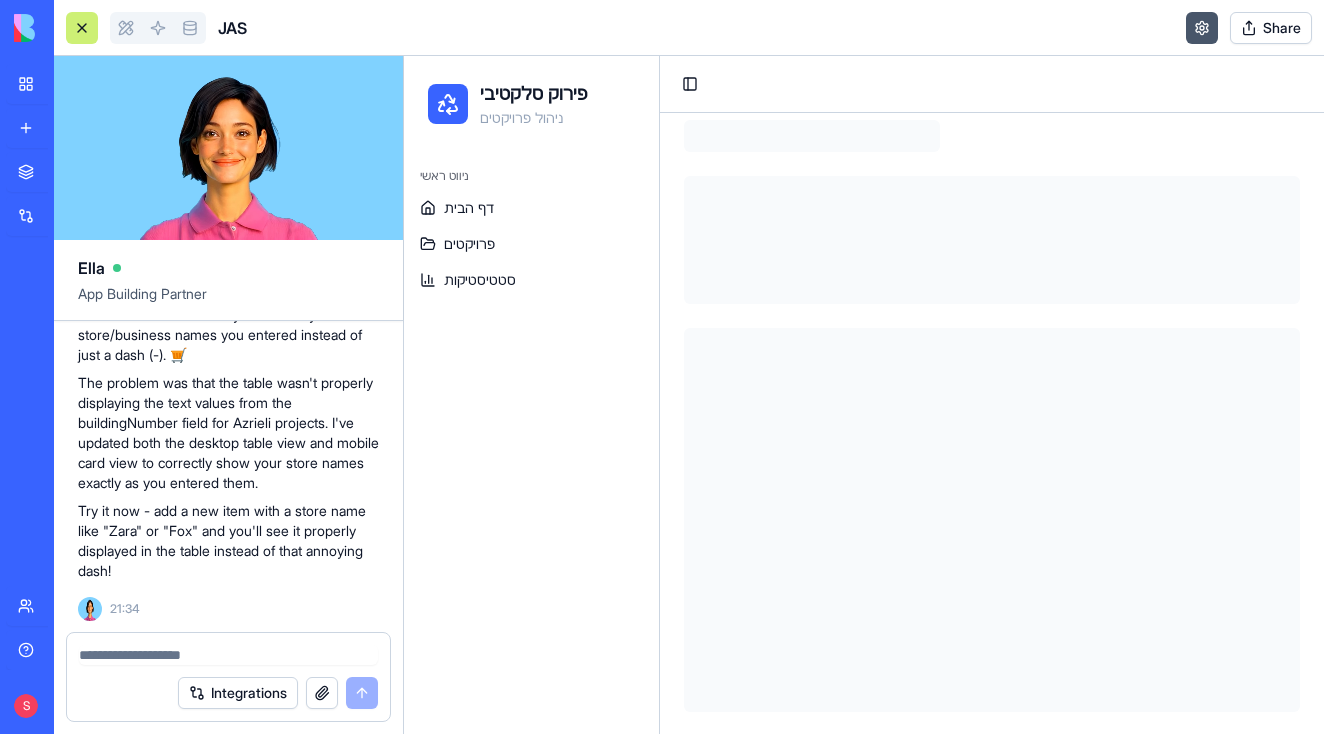 click at bounding box center [1202, 28] 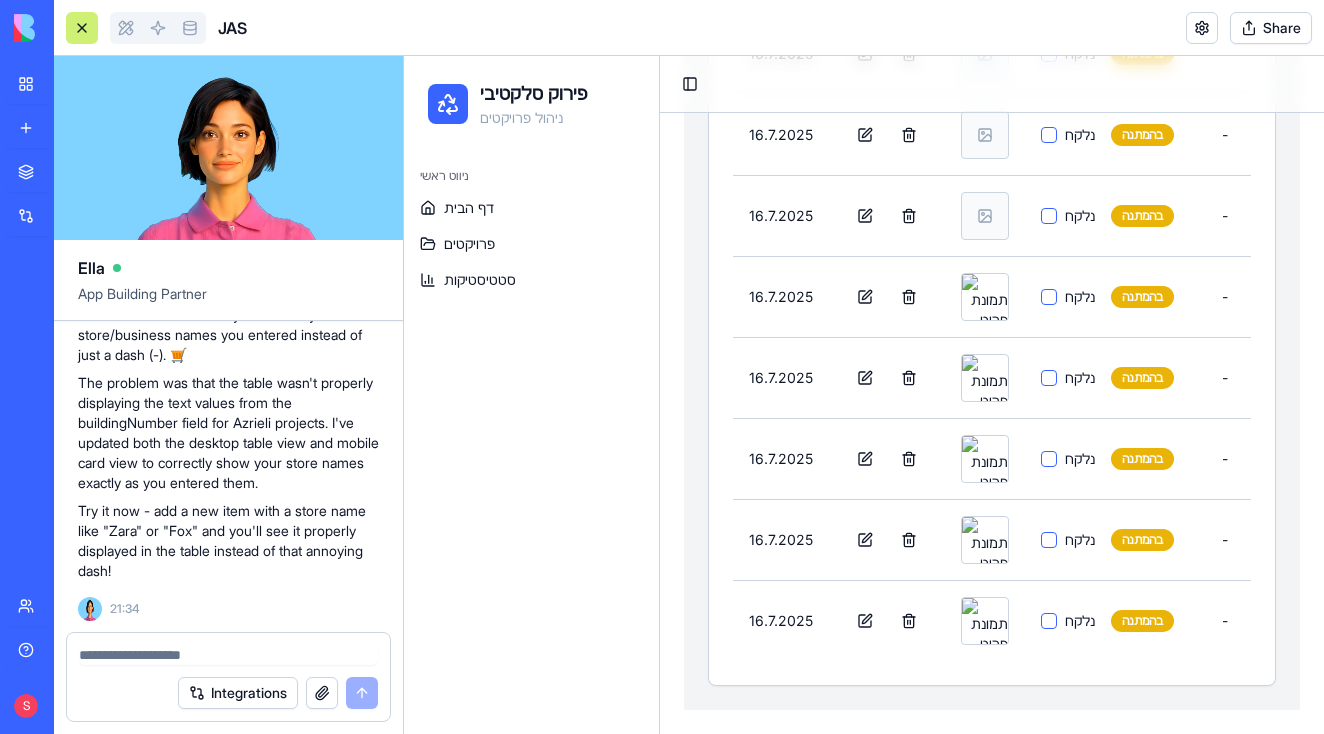 scroll, scrollTop: 2979, scrollLeft: 0, axis: vertical 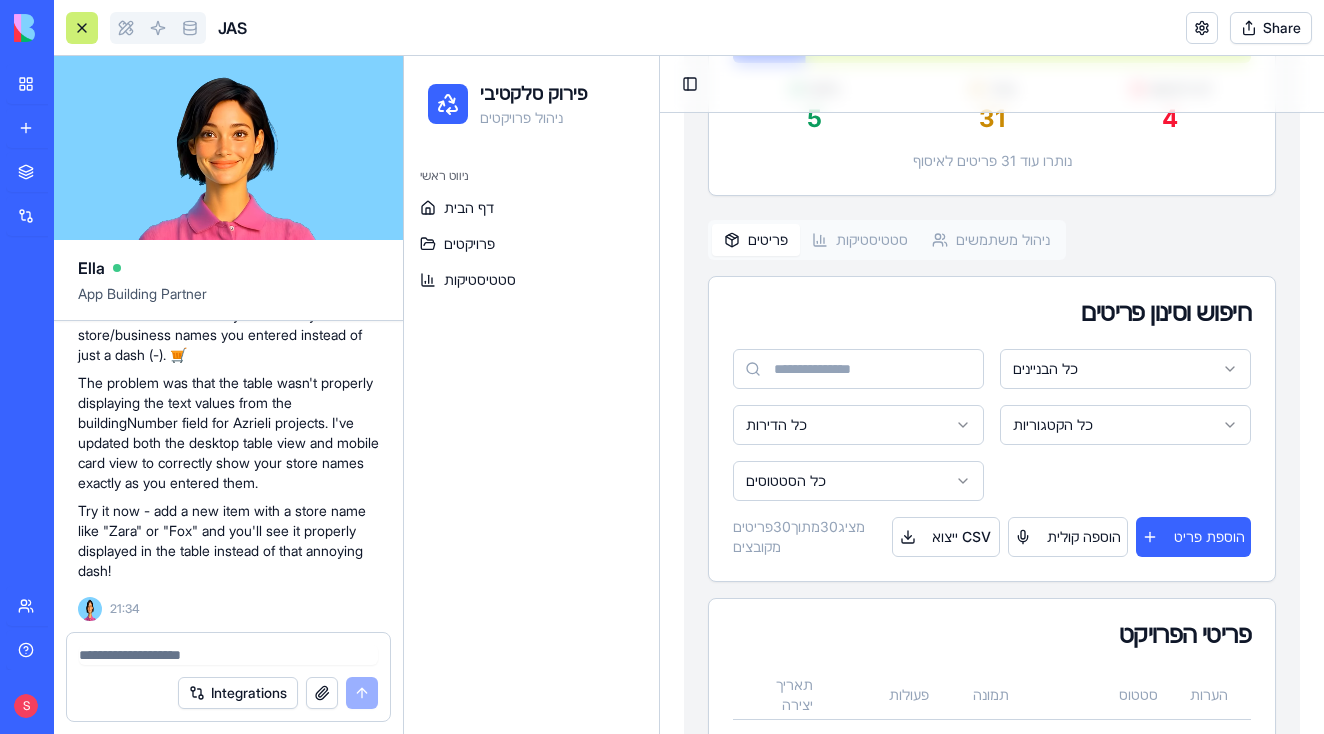 click on "ניהול משתמשים" at bounding box center [991, 240] 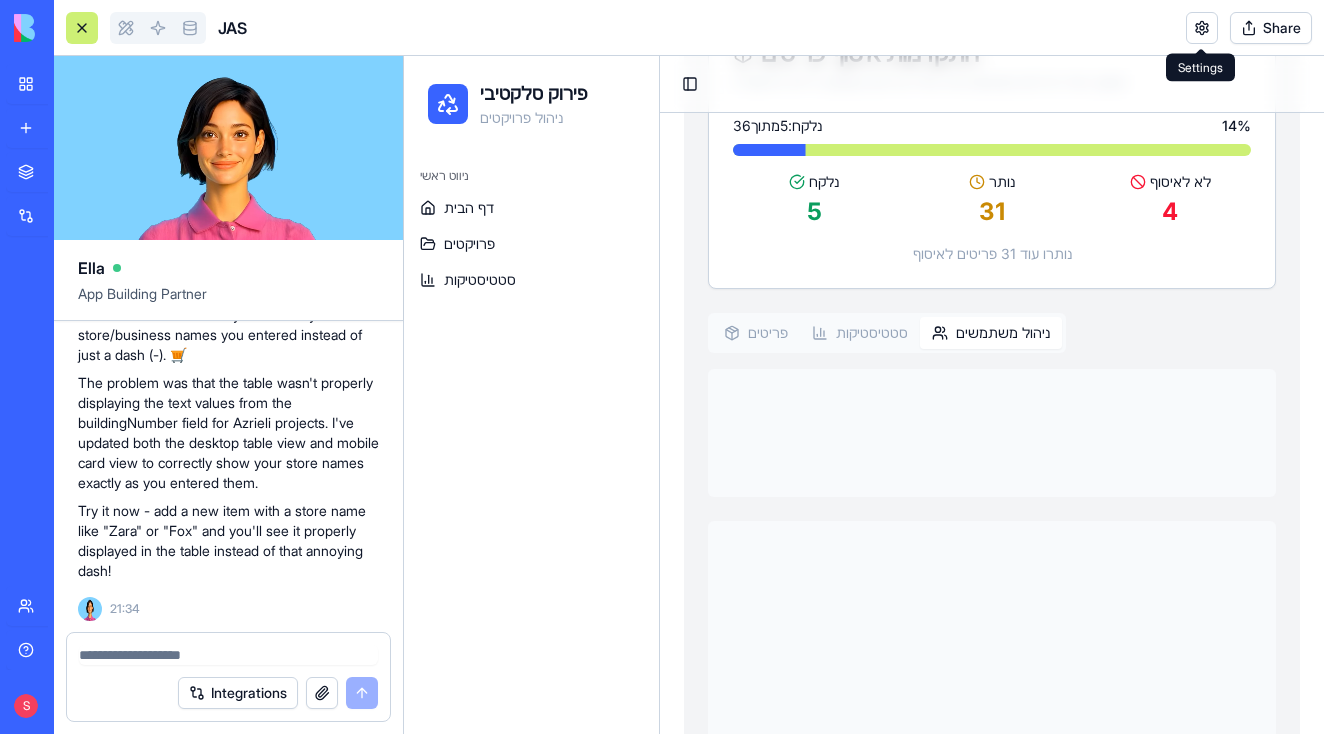 scroll, scrollTop: 474, scrollLeft: 0, axis: vertical 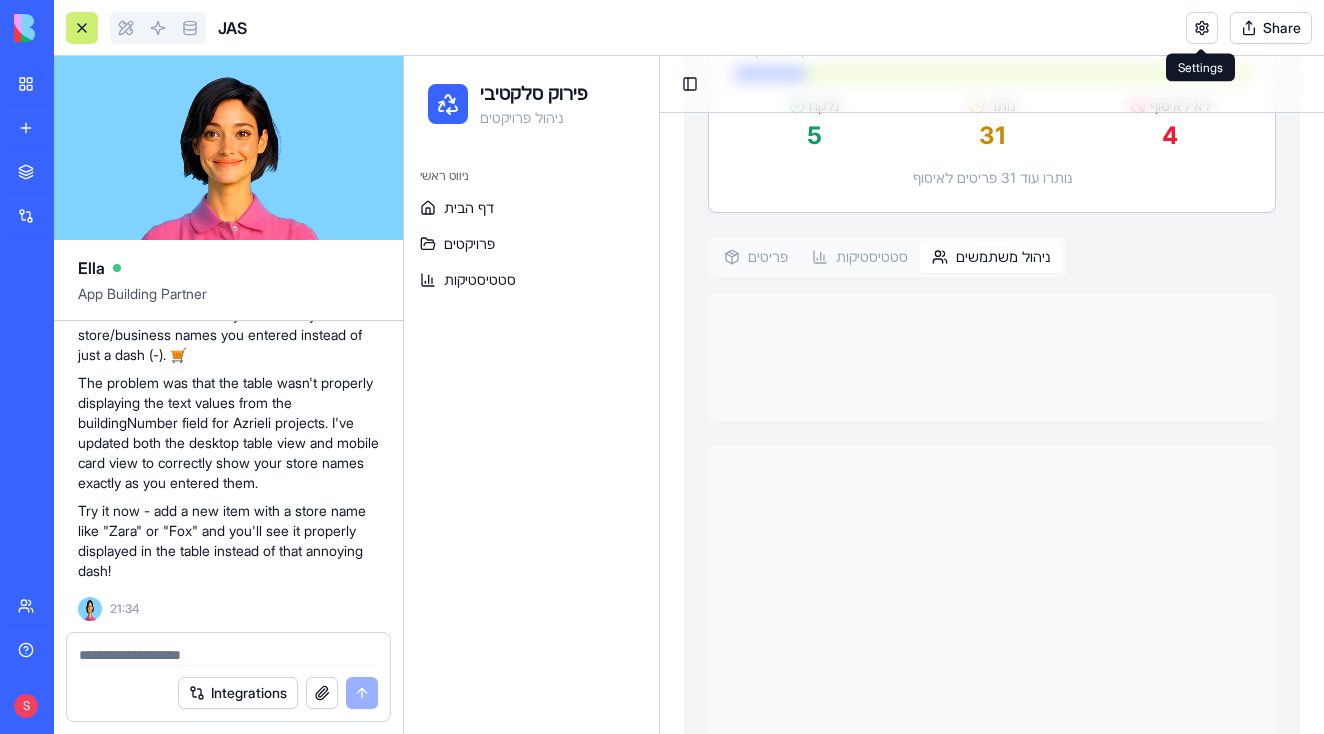click on "סטטיסטיקות" at bounding box center (860, 257) 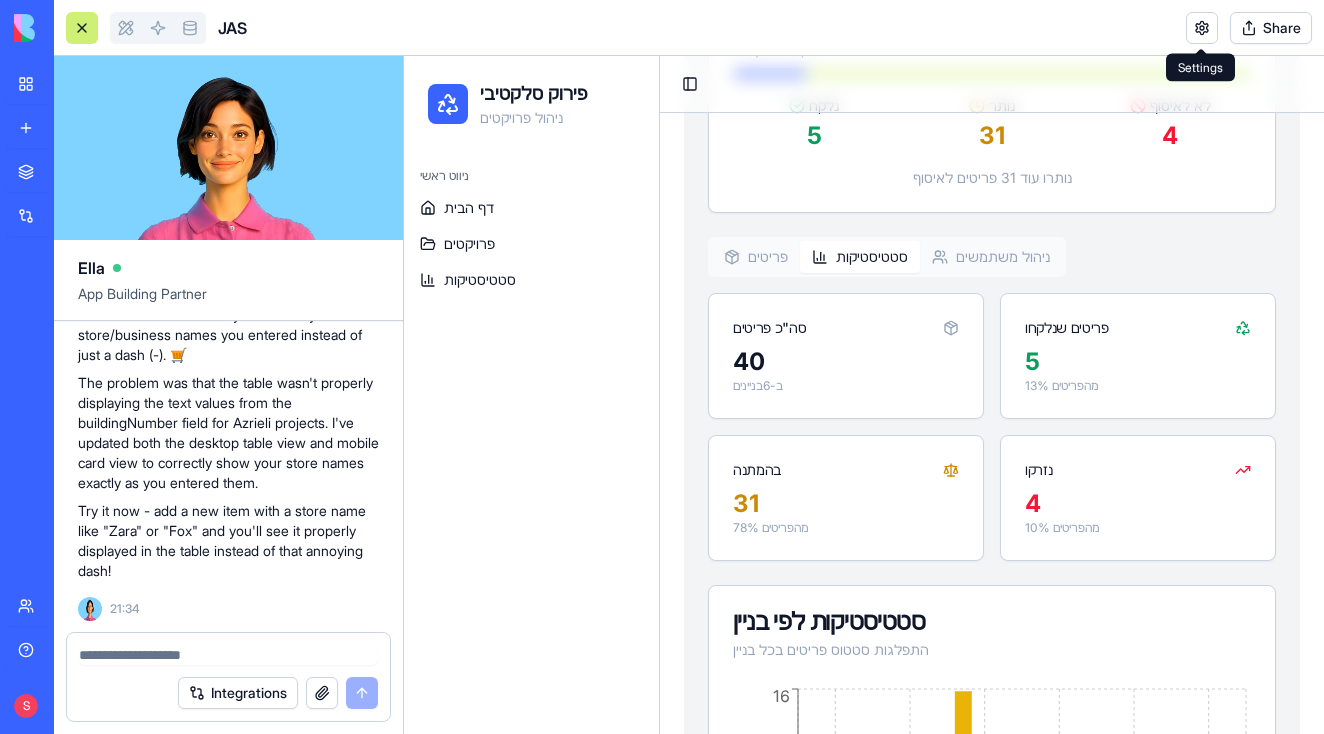 click on "ניהול משתמשים" at bounding box center [991, 257] 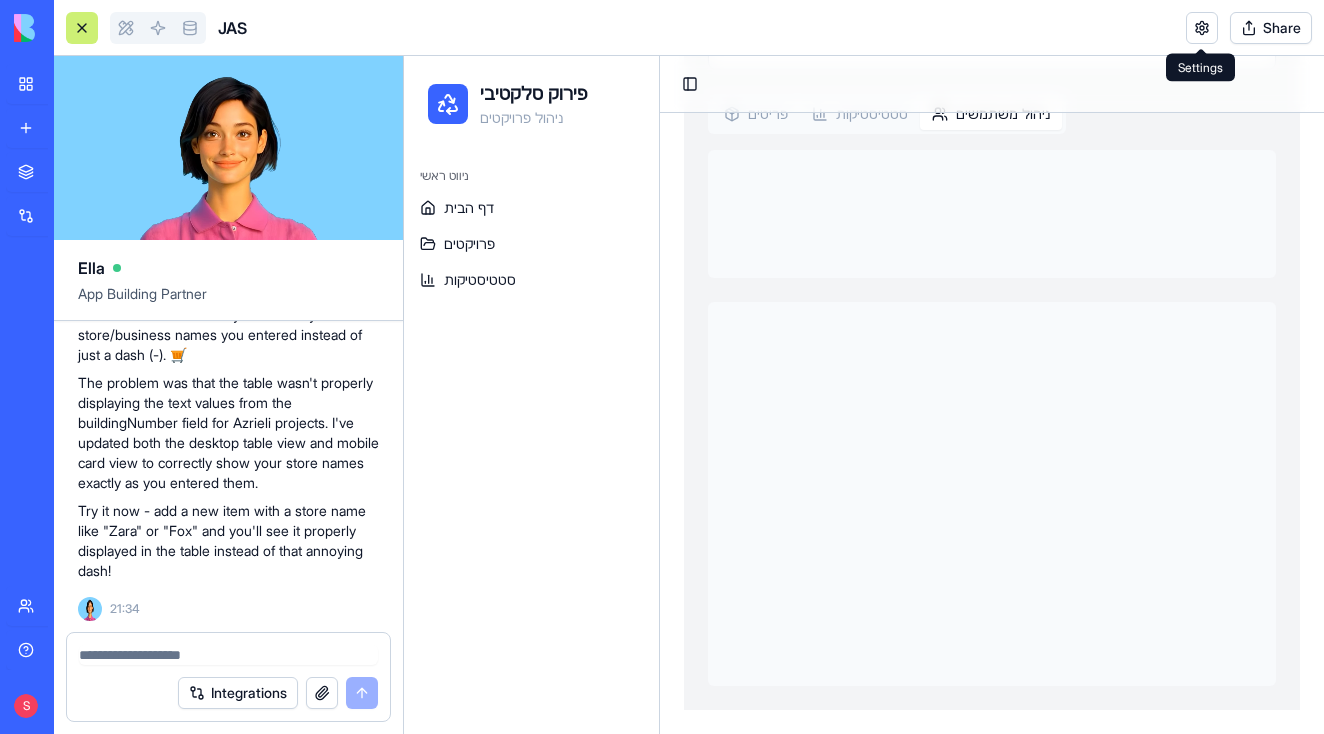 scroll, scrollTop: 617, scrollLeft: 0, axis: vertical 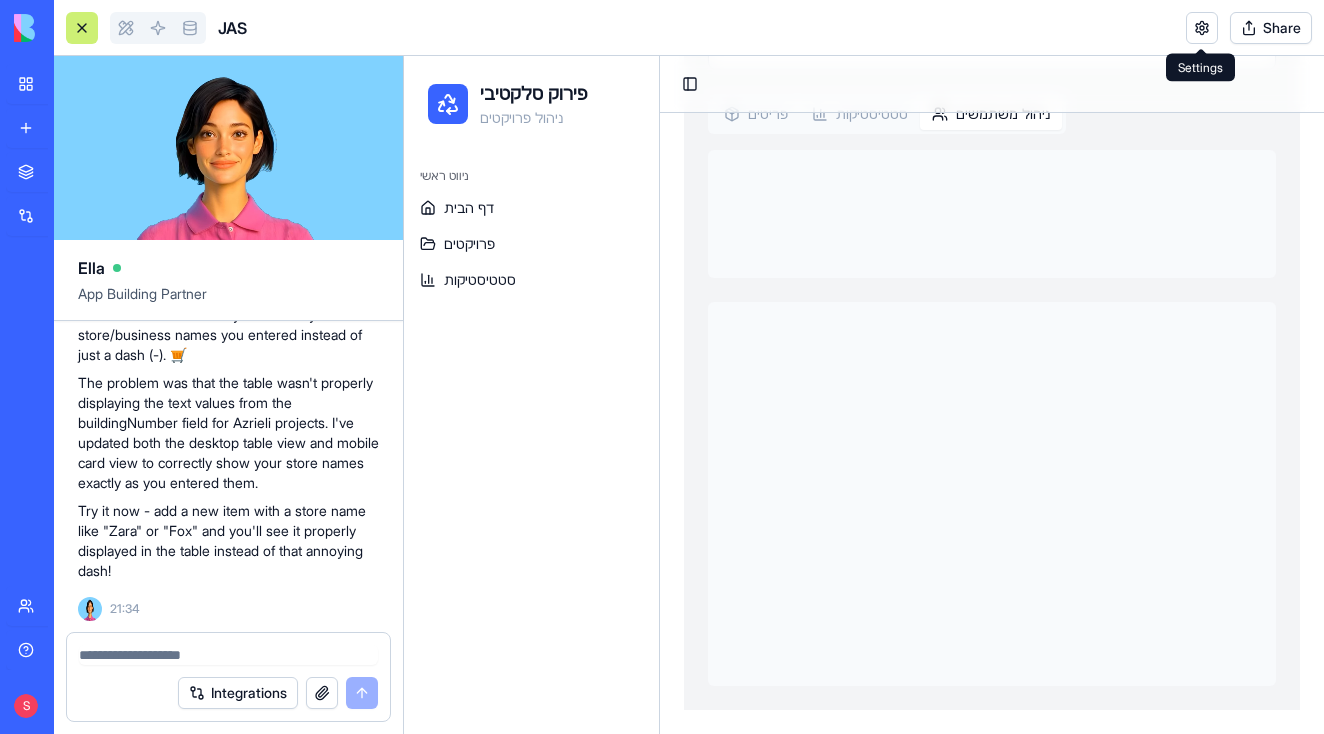 click at bounding box center [1202, 28] 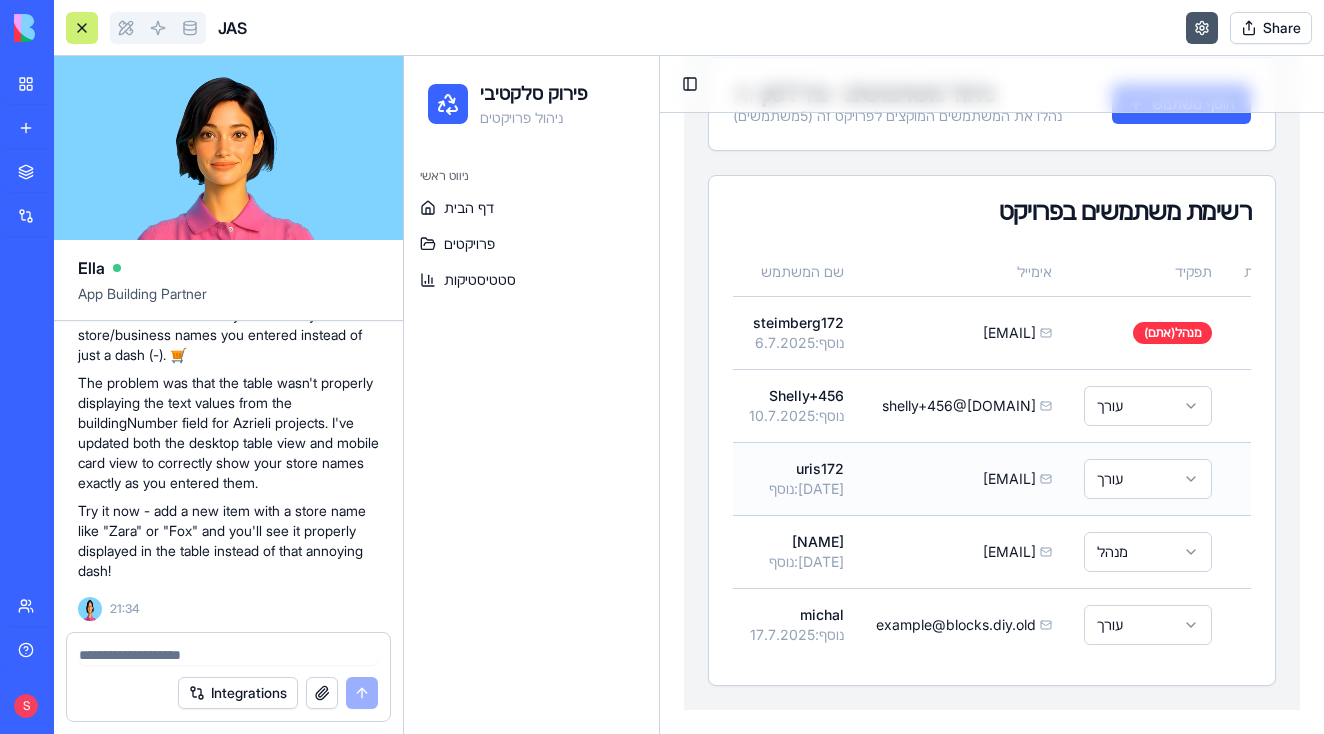 scroll, scrollTop: 830, scrollLeft: 0, axis: vertical 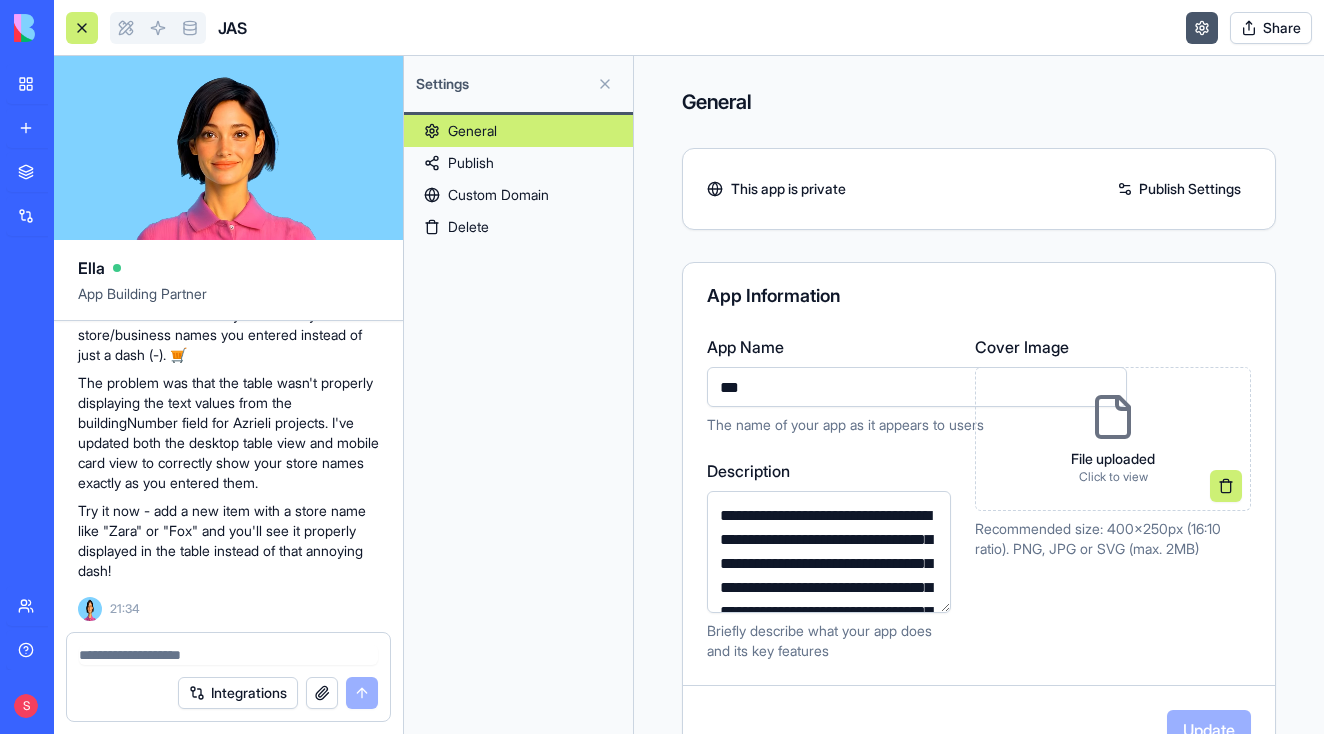 click on "App Information" at bounding box center (979, 296) 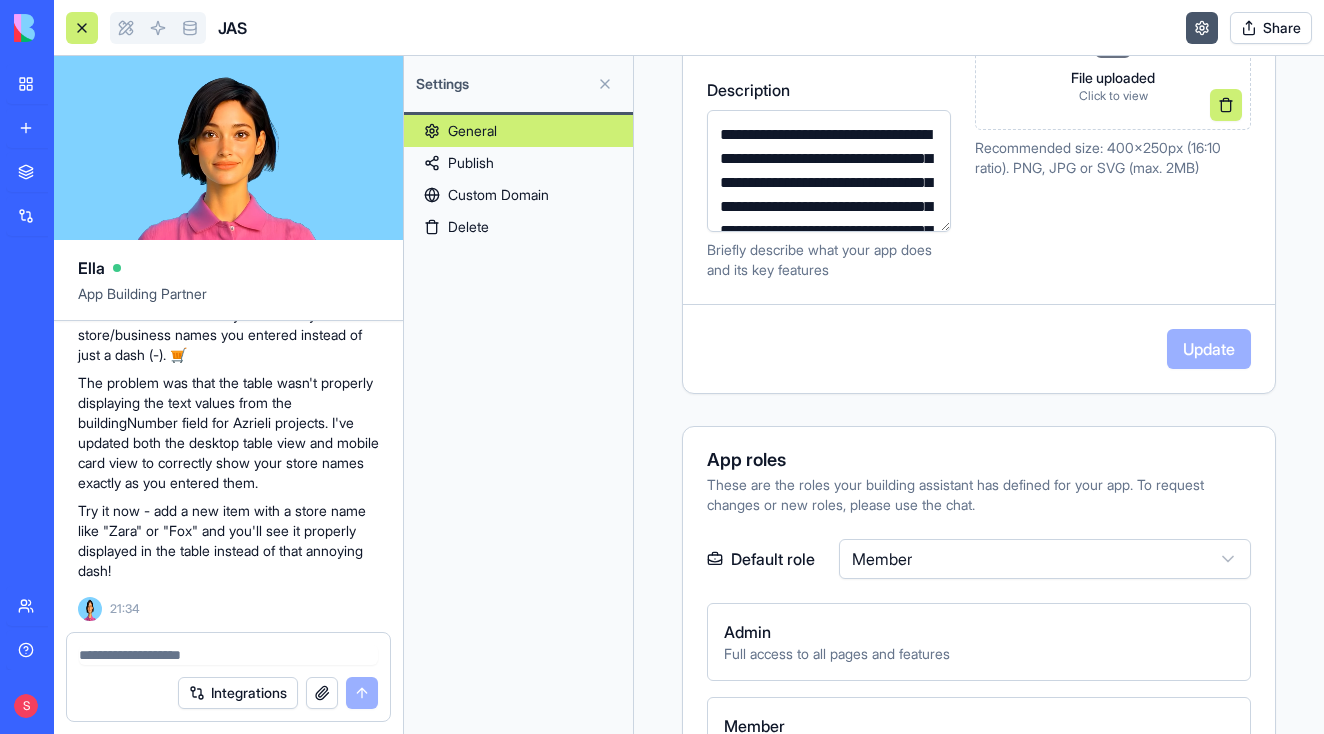 scroll, scrollTop: 415, scrollLeft: 0, axis: vertical 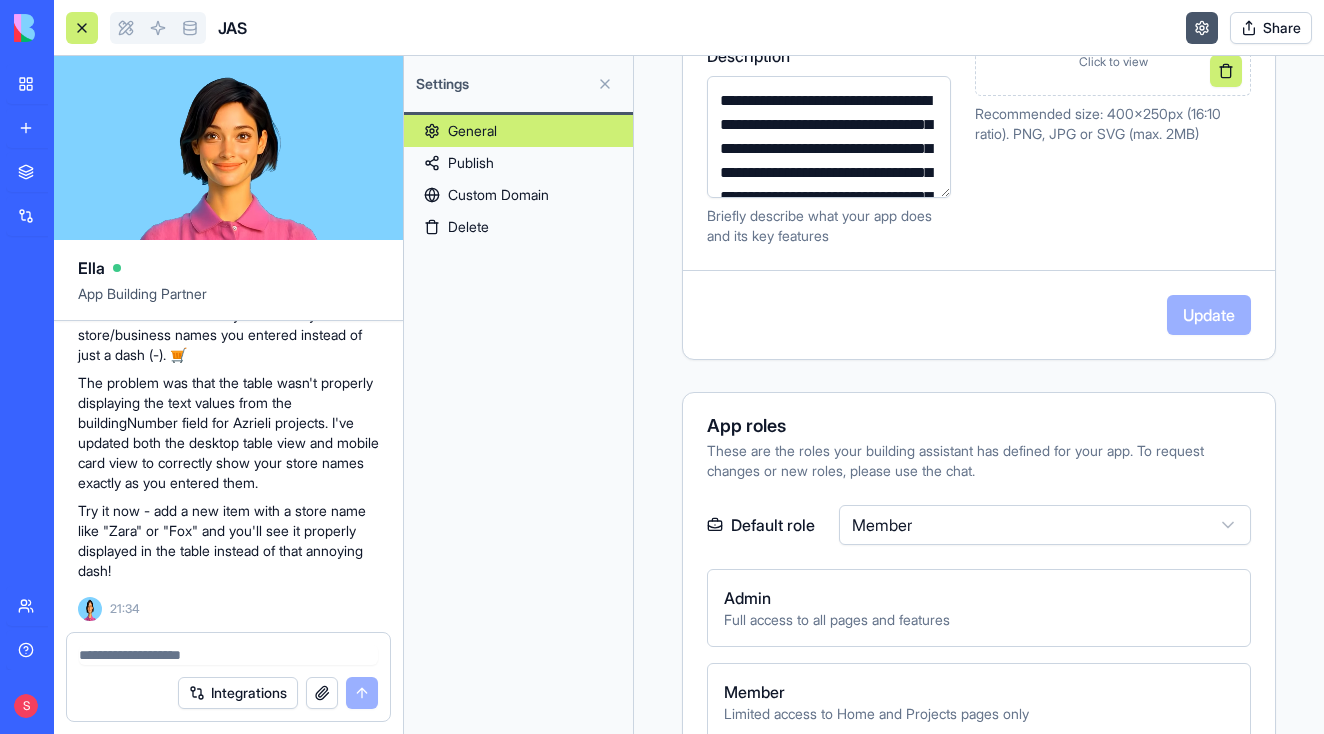 click on "Publish" at bounding box center [518, 163] 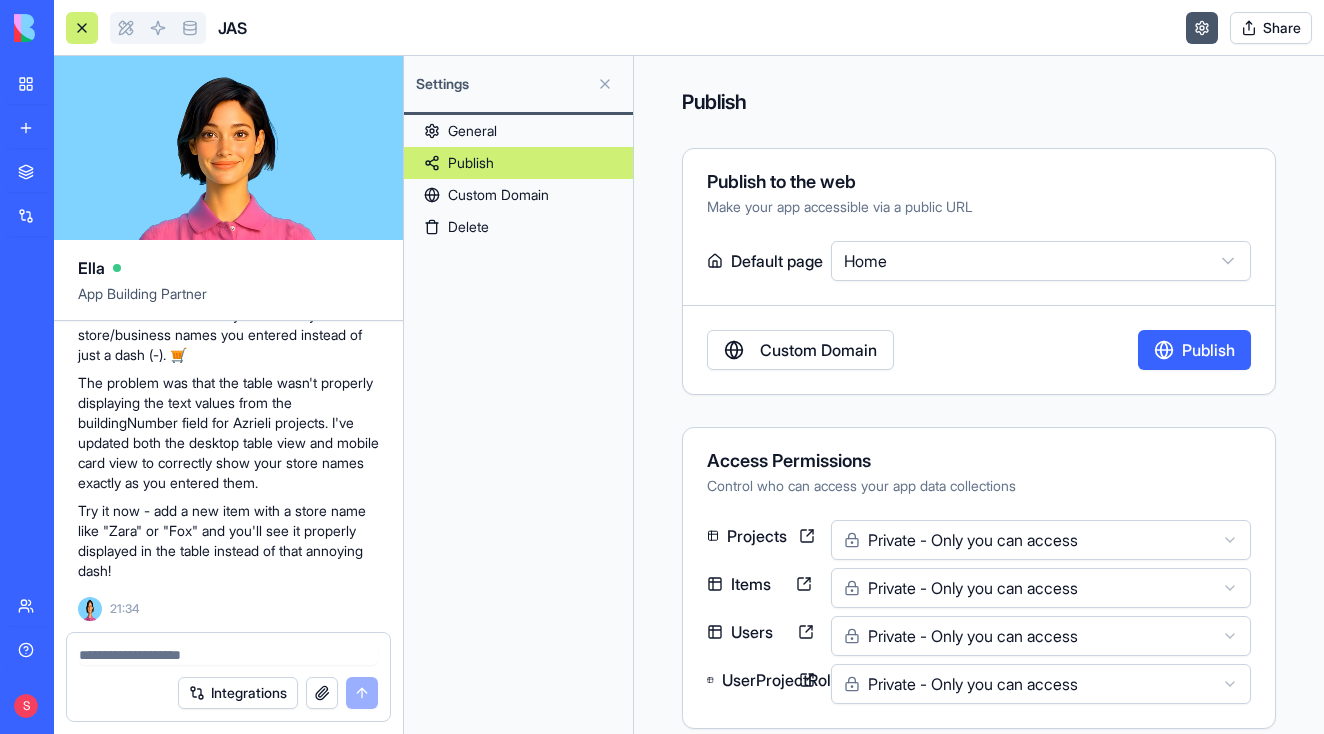 scroll, scrollTop: 3, scrollLeft: 0, axis: vertical 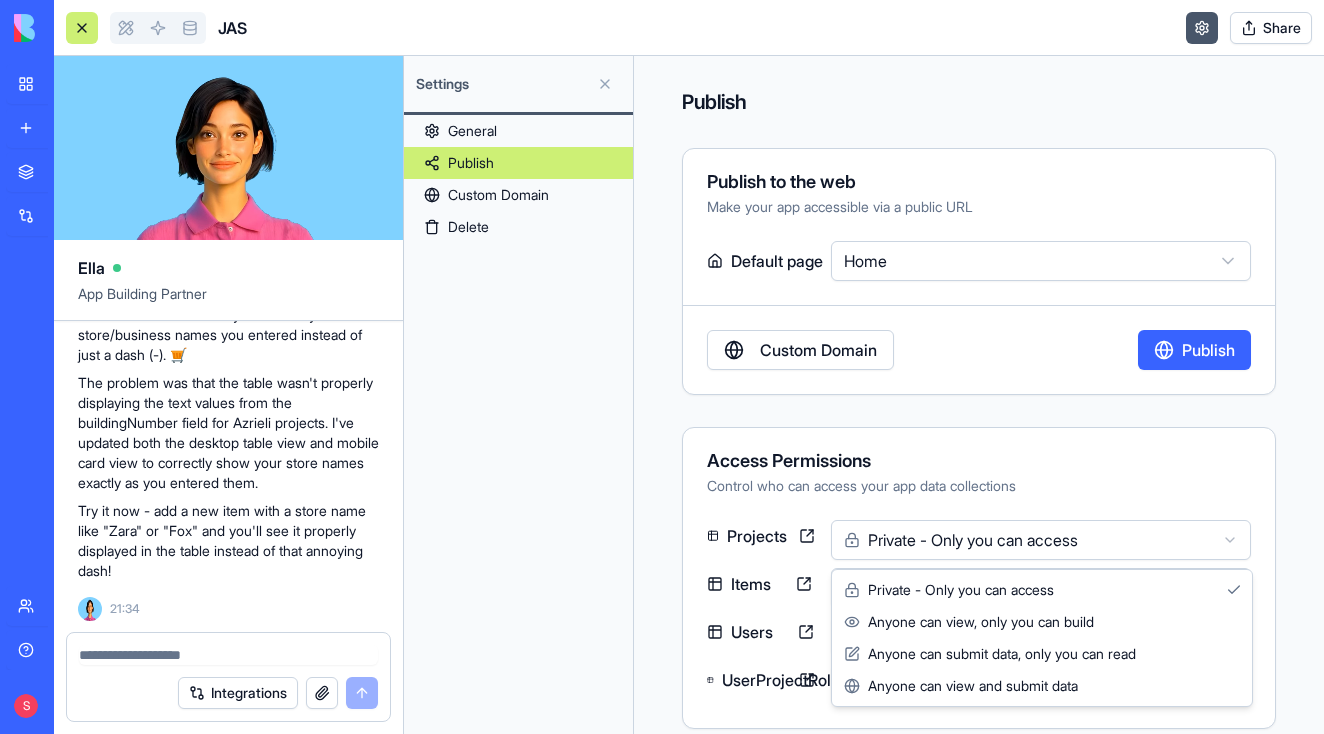 click on "BETA My workspace New app Marketplace Integrations Recent JAS Social Media Content Generator TRY Blog Generation Pro TRY Team Help S JAS Share Ella App Building Partner Undo S 22:46 🏗️ Selective Demolition Management App Coming Up!
Hey there! I'm Ella, and I'm going to build you a super cool app for managing selective demolition in construction projects. This will help you track items, calculate environmental impact, and manage everything from your tablet or phone. Let's make demolition smarter! 🚀
Let me create the data structure and implement your app right away. Setting up your data structure Now, let's add some sample data to get you started: Now, let's implement the app with all the required pages and functionality: Naming the app Working on the "AppLayout"  Working on the "Home" page Working on the "Projects" page Working on the "ProjectDetails" page Working on the "Statistics" page Working on the "UserManagement" page Verifying everything works together
You can now:" at bounding box center [662, 367] 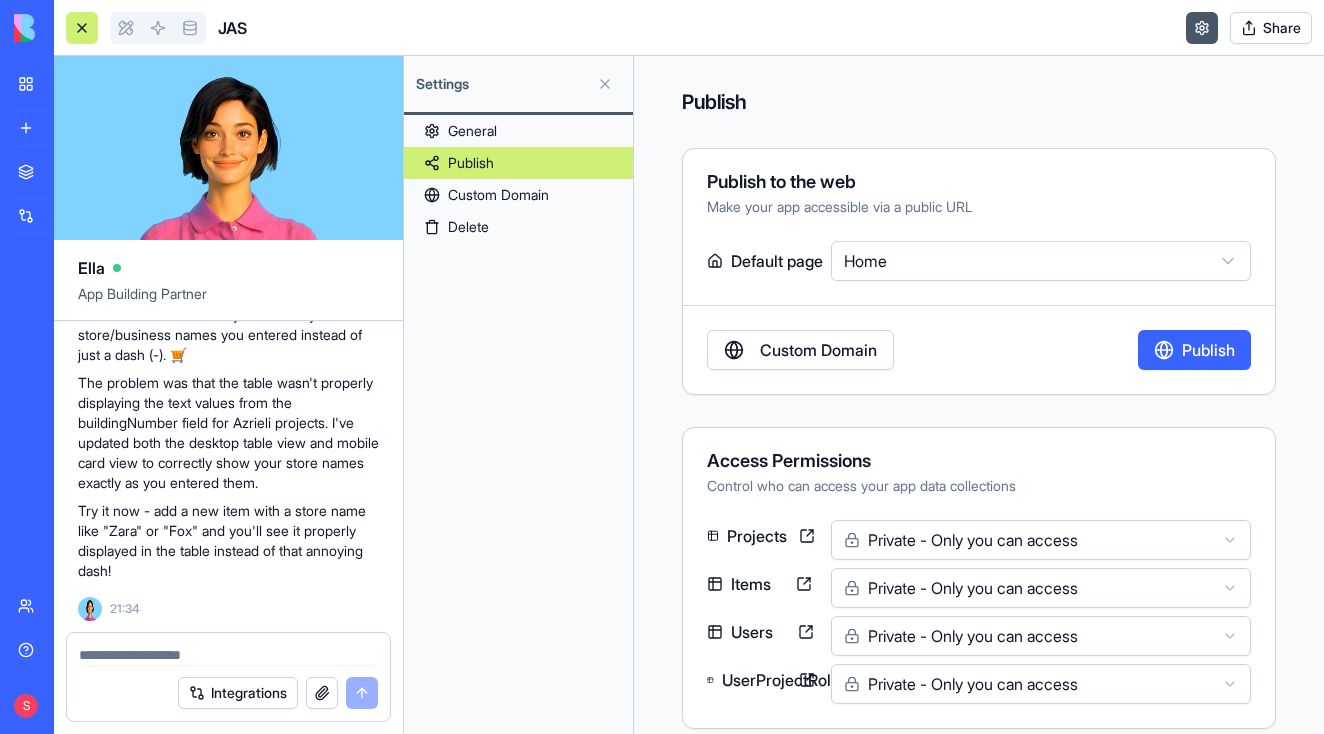 click on "BETA My workspace New app Marketplace Integrations Recent JAS Social Media Content Generator TRY Blog Generation Pro TRY Team Help S JAS Share Ella App Building Partner Undo S 22:46 🏗️ Selective Demolition Management App Coming Up!
Hey there! I'm Ella, and I'm going to build you a super cool app for managing selective demolition in construction projects. This will help you track items, calculate environmental impact, and manage everything from your tablet or phone. Let's make demolition smarter! 🚀
Let me create the data structure and implement your app right away. Setting up your data structure Now, let's add some sample data to get you started: Now, let's implement the app with all the required pages and functionality: Naming the app Working on the "AppLayout"  Working on the "Home" page Working on the "Projects" page Working on the "ProjectDetails" page Working on the "Statistics" page Working on the "UserManagement" page Verifying everything works together
You can now:" at bounding box center [662, 367] 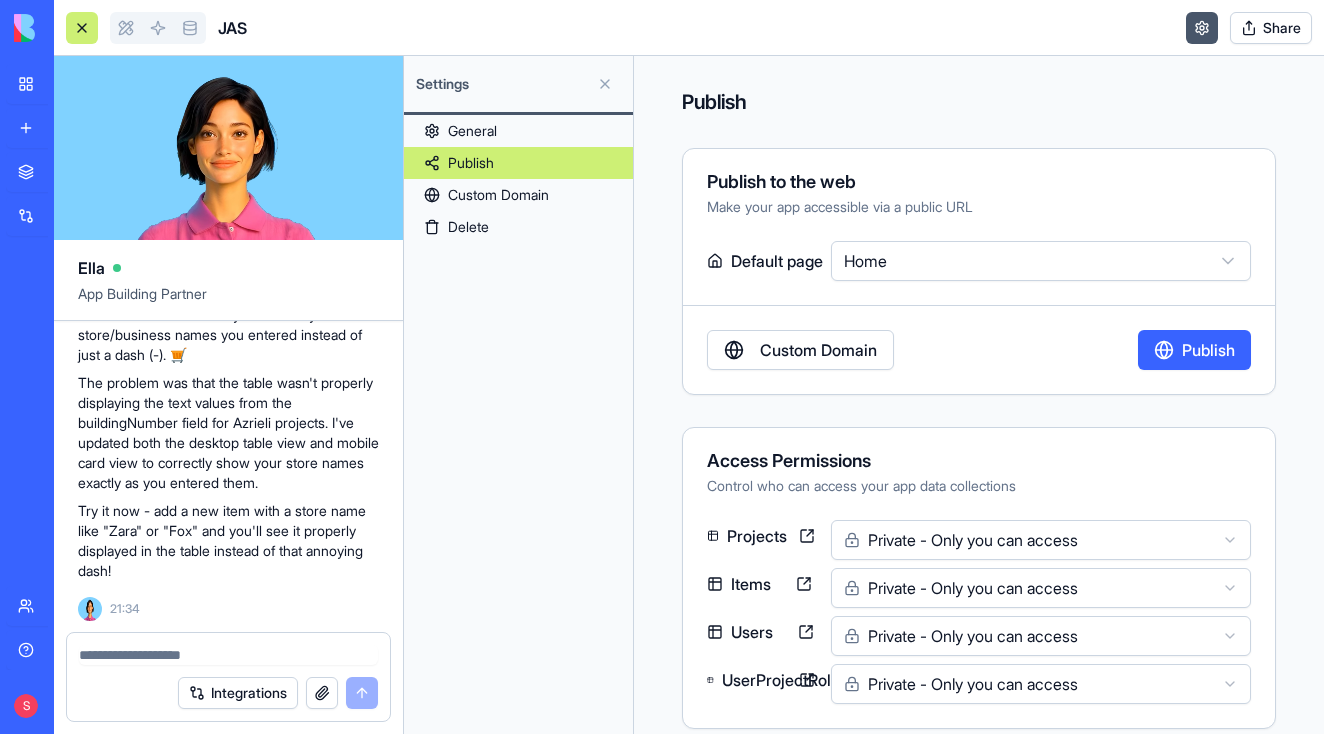 click on "Share" at bounding box center (1271, 28) 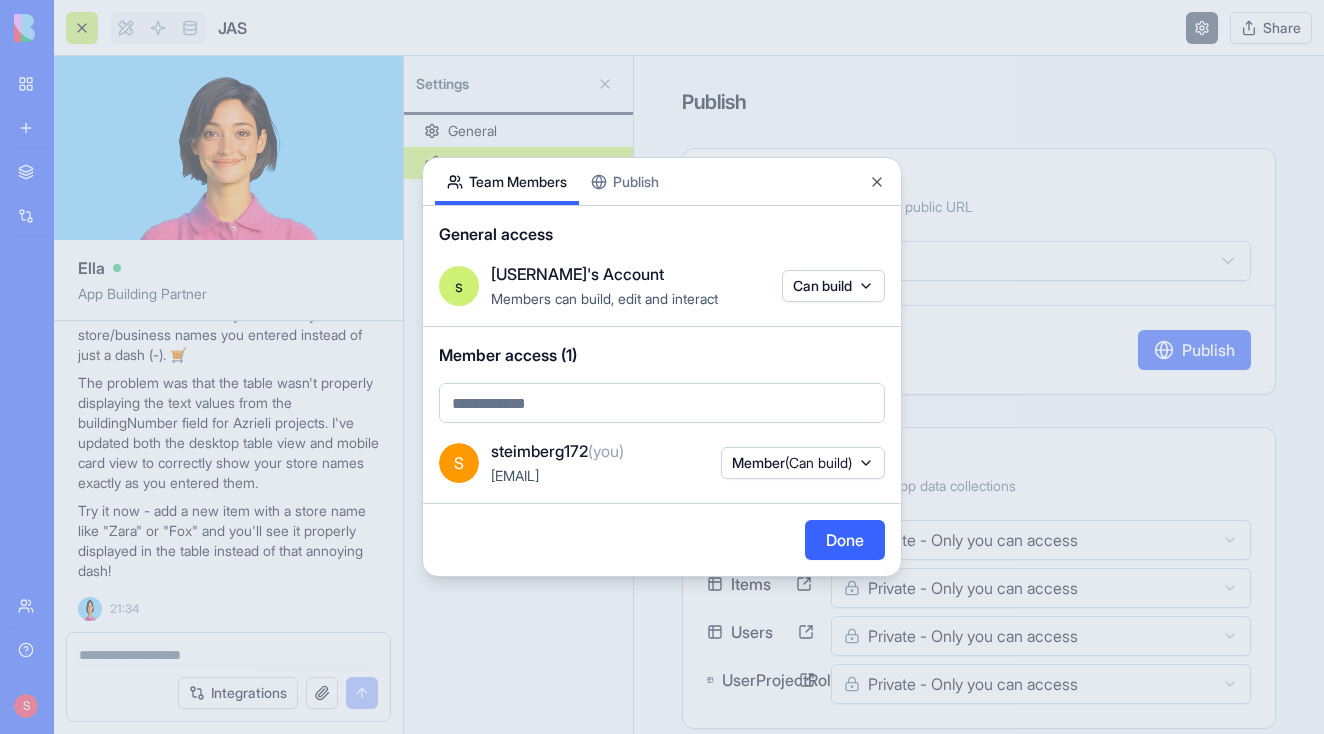 click on "Team Members Publish General access s steimberg172's Account Members can build, edit and interact Can build Member access (1) S steimberg172  (you) steimberg172@gmail.com Member  (Can build) Done Close" at bounding box center [662, 367] 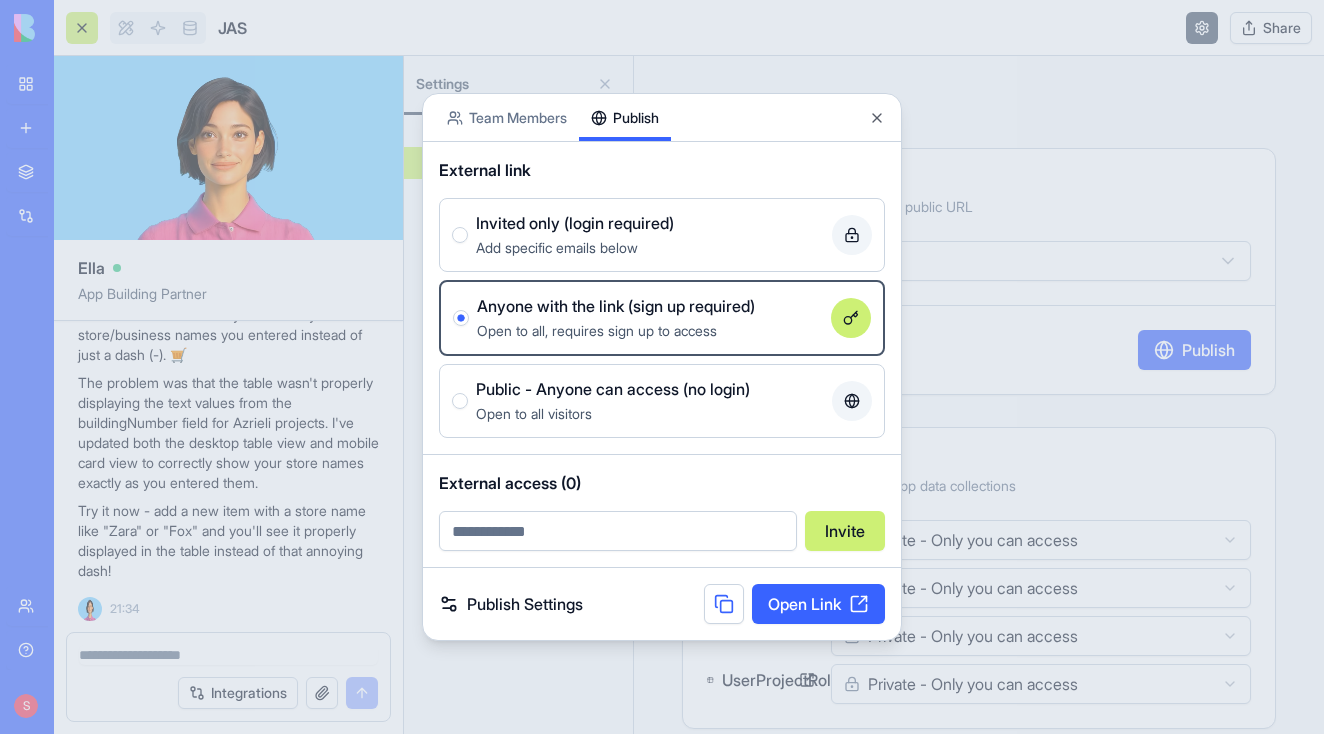 click at bounding box center (724, 604) 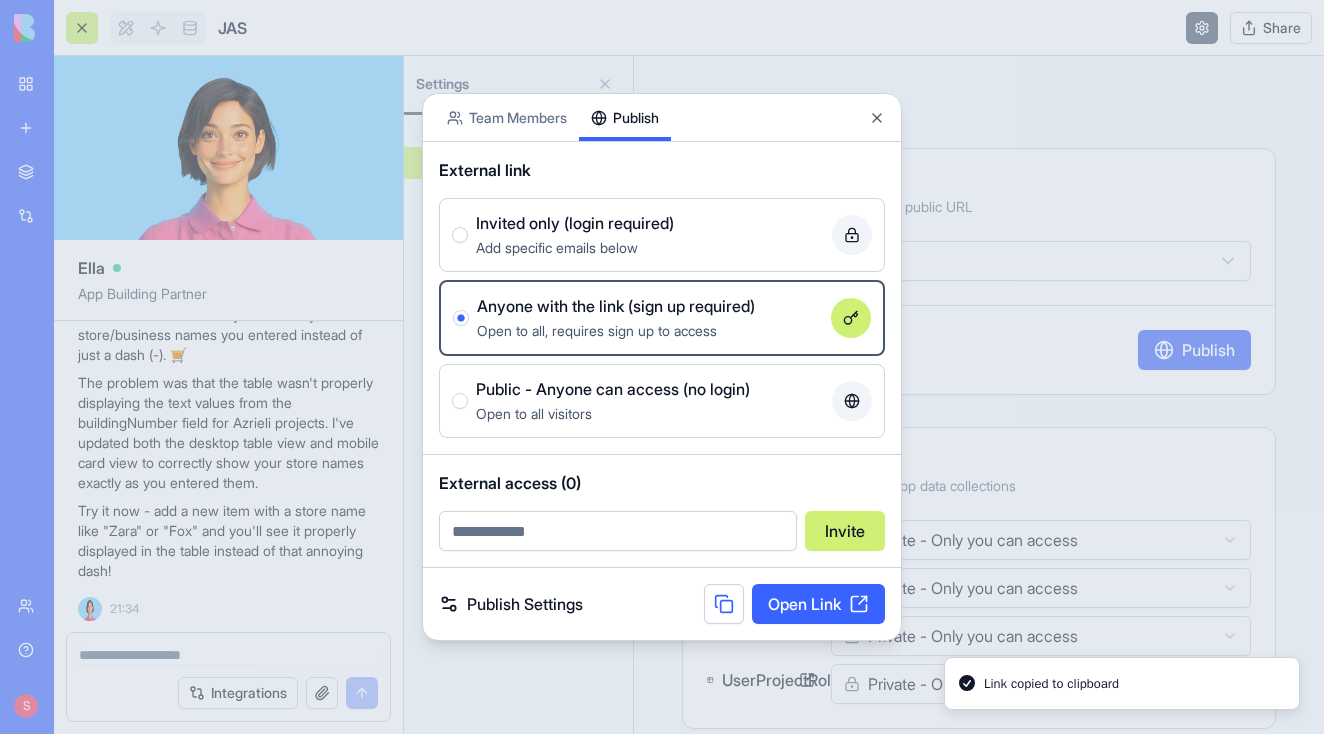 click on "Close" at bounding box center [877, 118] 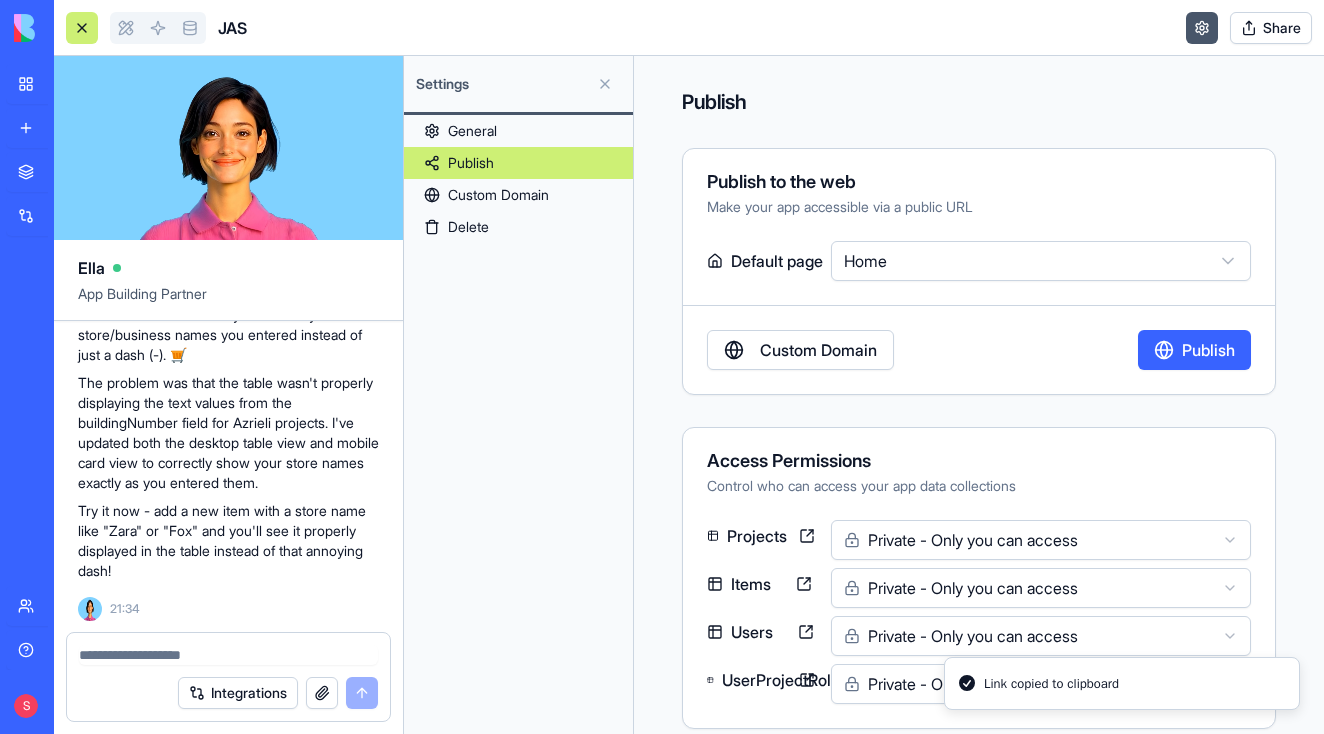 click on "General" at bounding box center (518, 131) 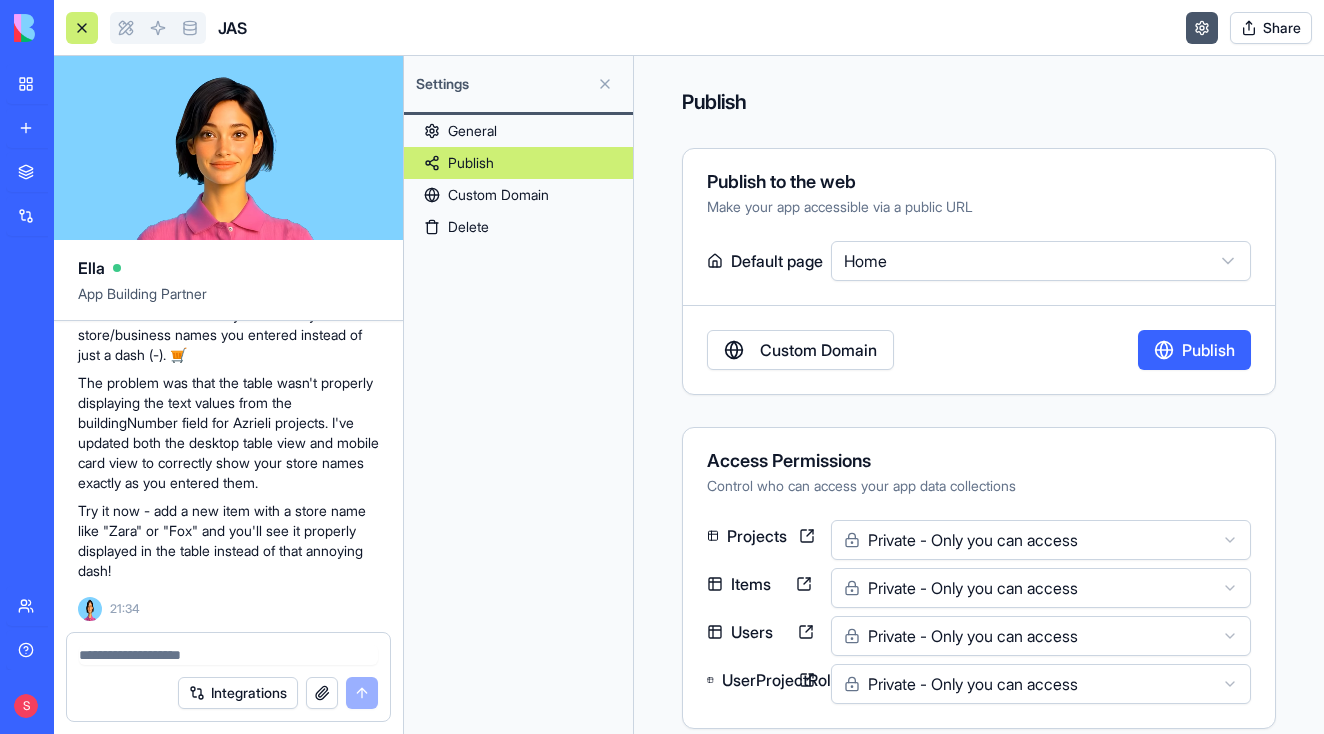click at bounding box center [605, 84] 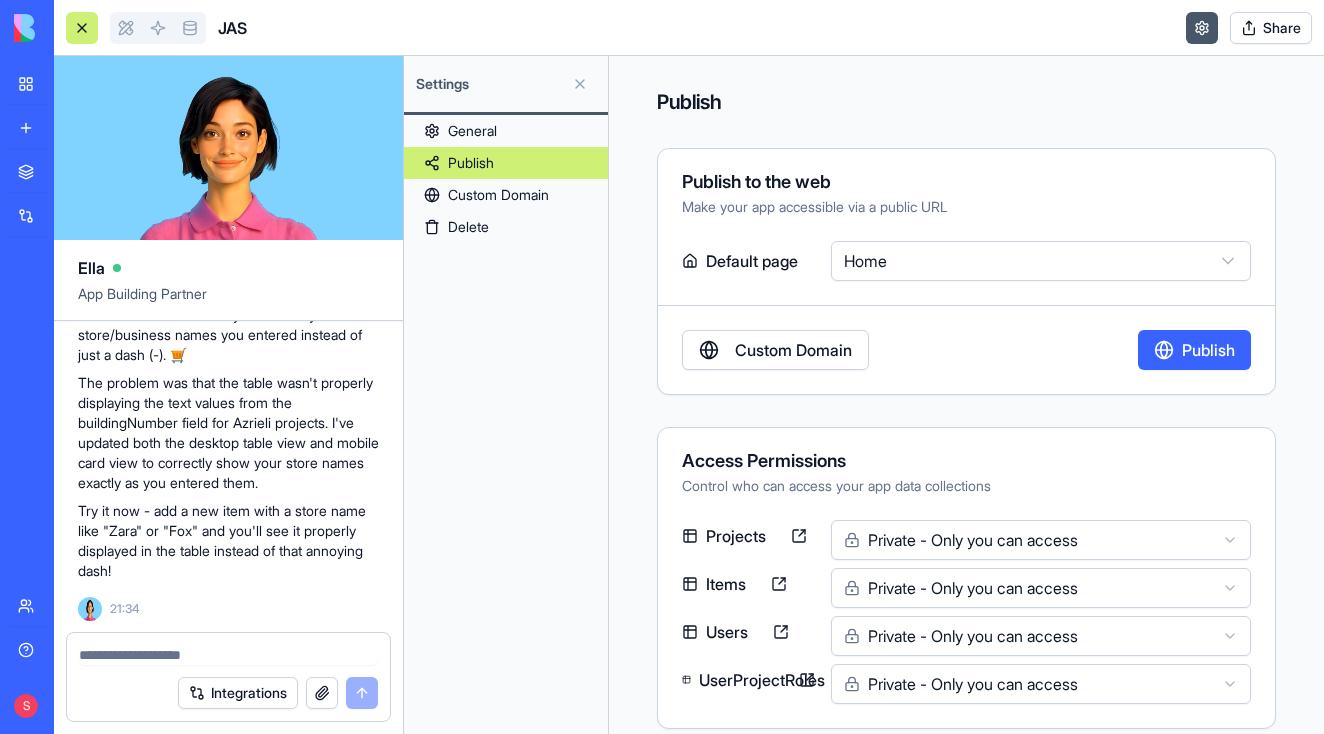 scroll, scrollTop: 0, scrollLeft: 0, axis: both 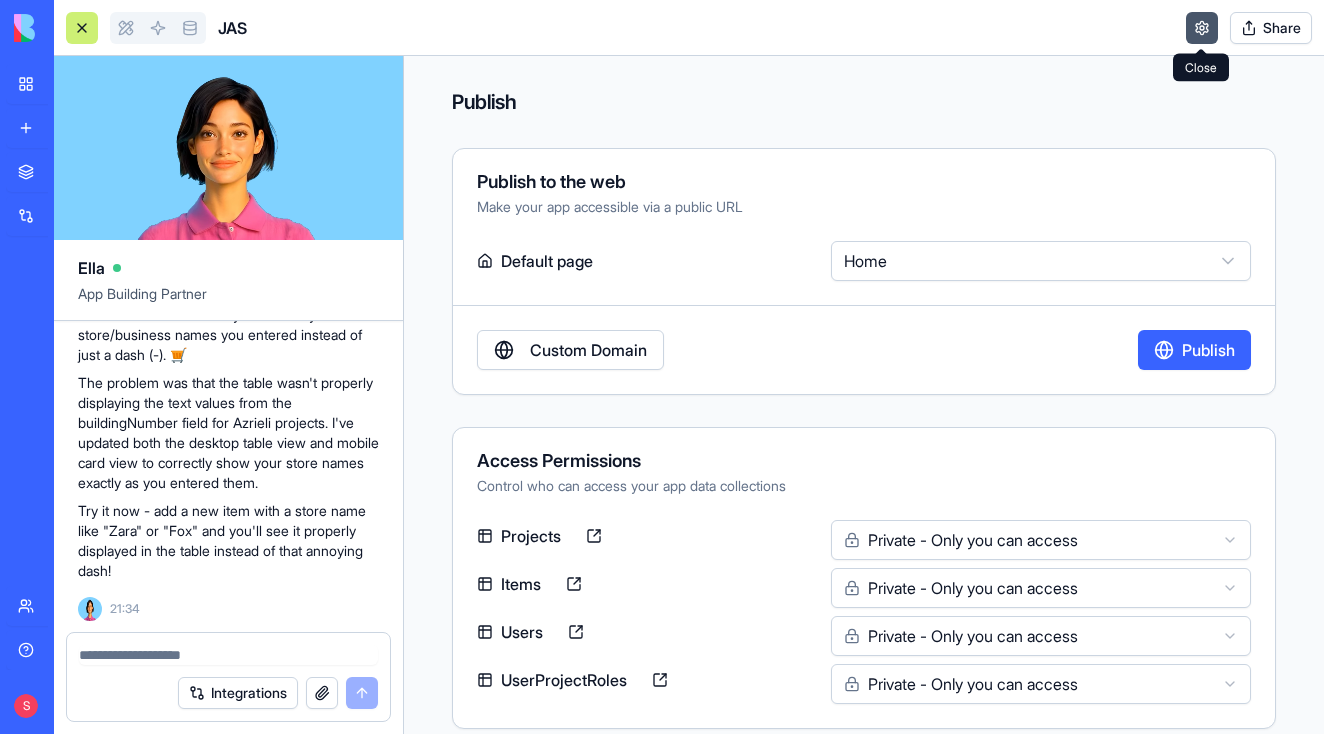 click at bounding box center [1202, 28] 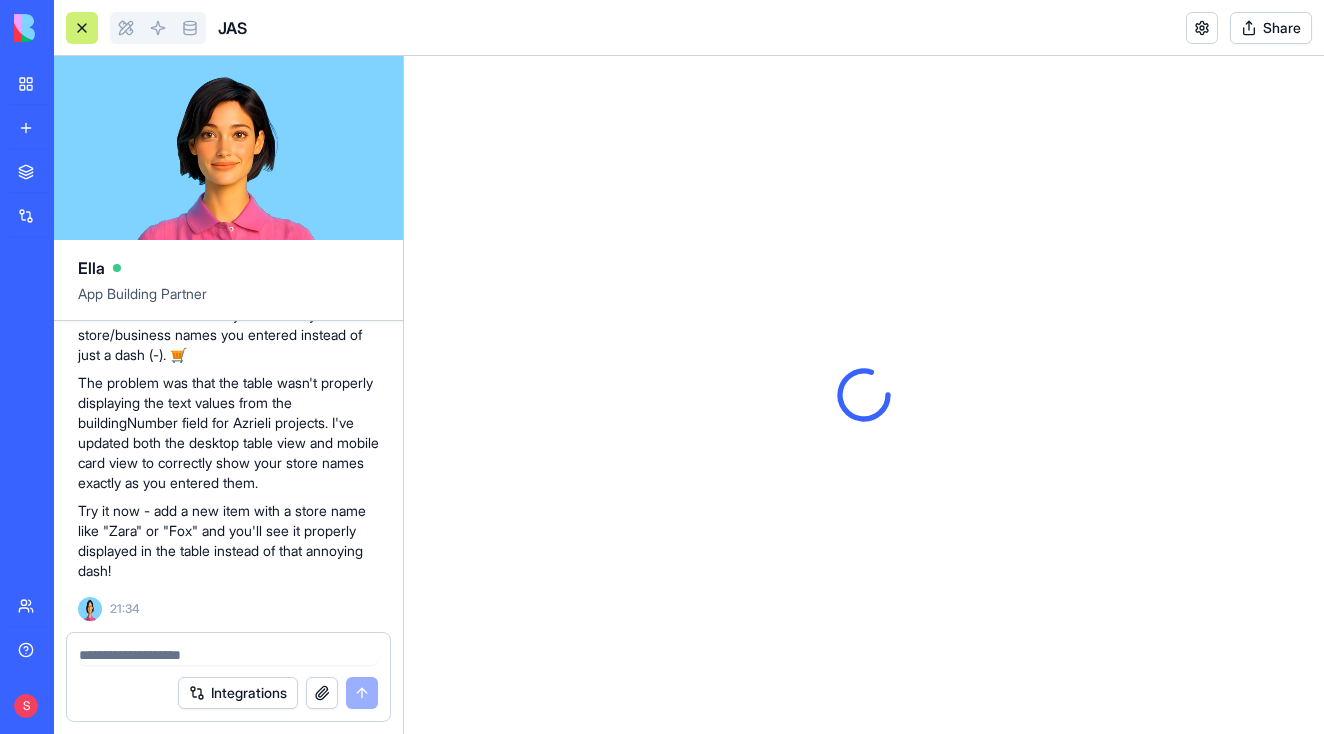 scroll, scrollTop: 0, scrollLeft: 0, axis: both 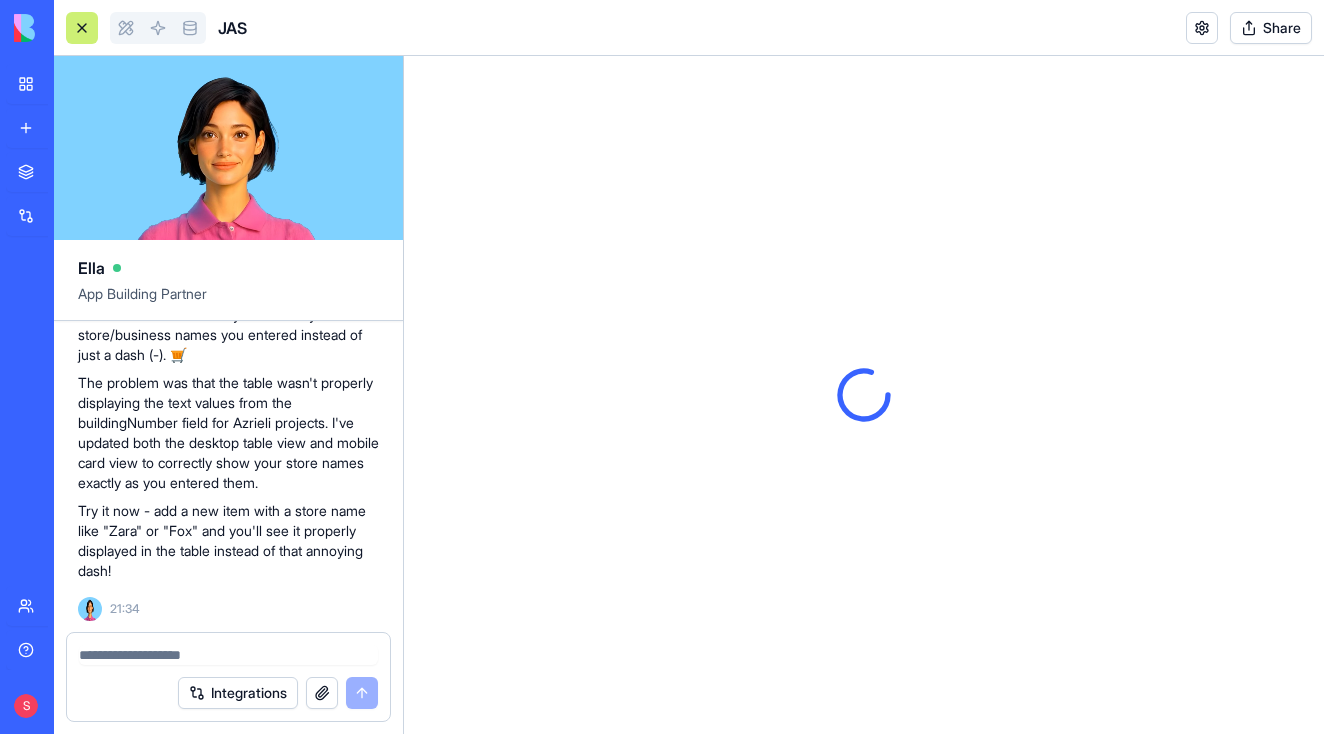 click at bounding box center [228, 655] 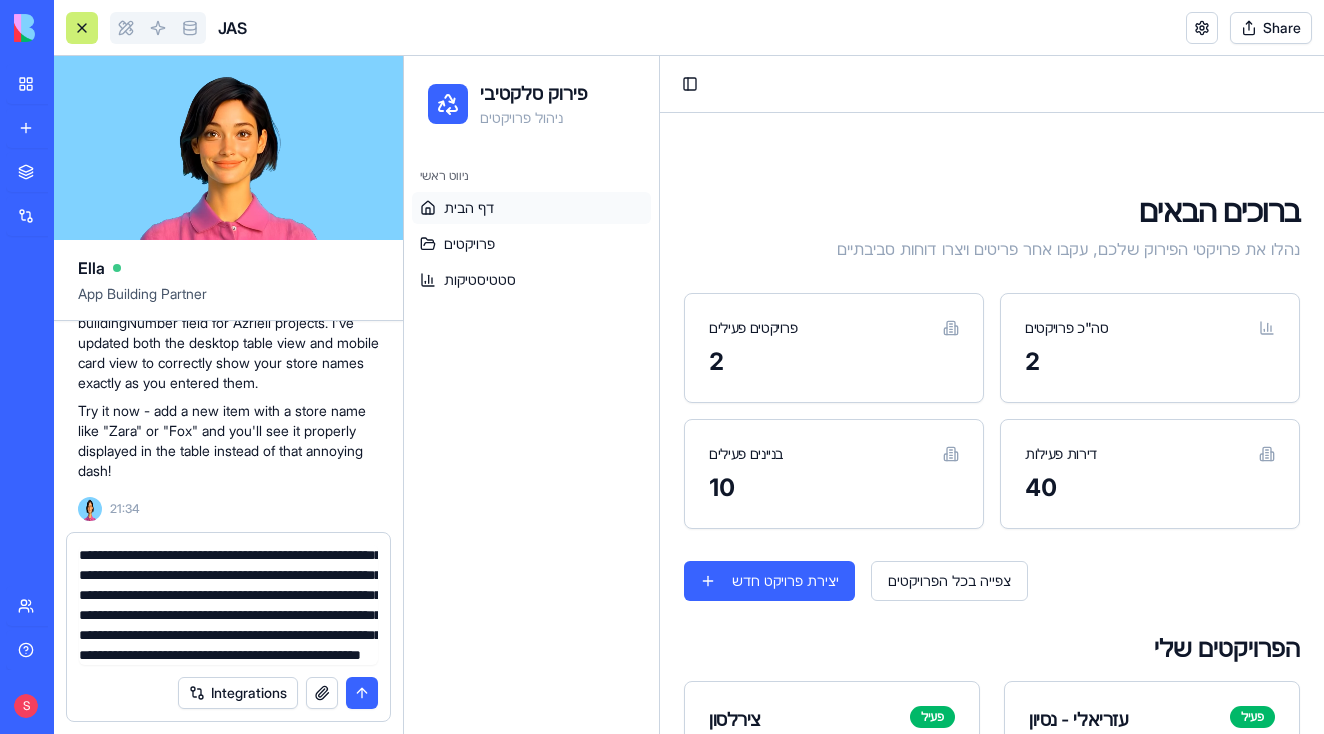 scroll, scrollTop: 0, scrollLeft: 0, axis: both 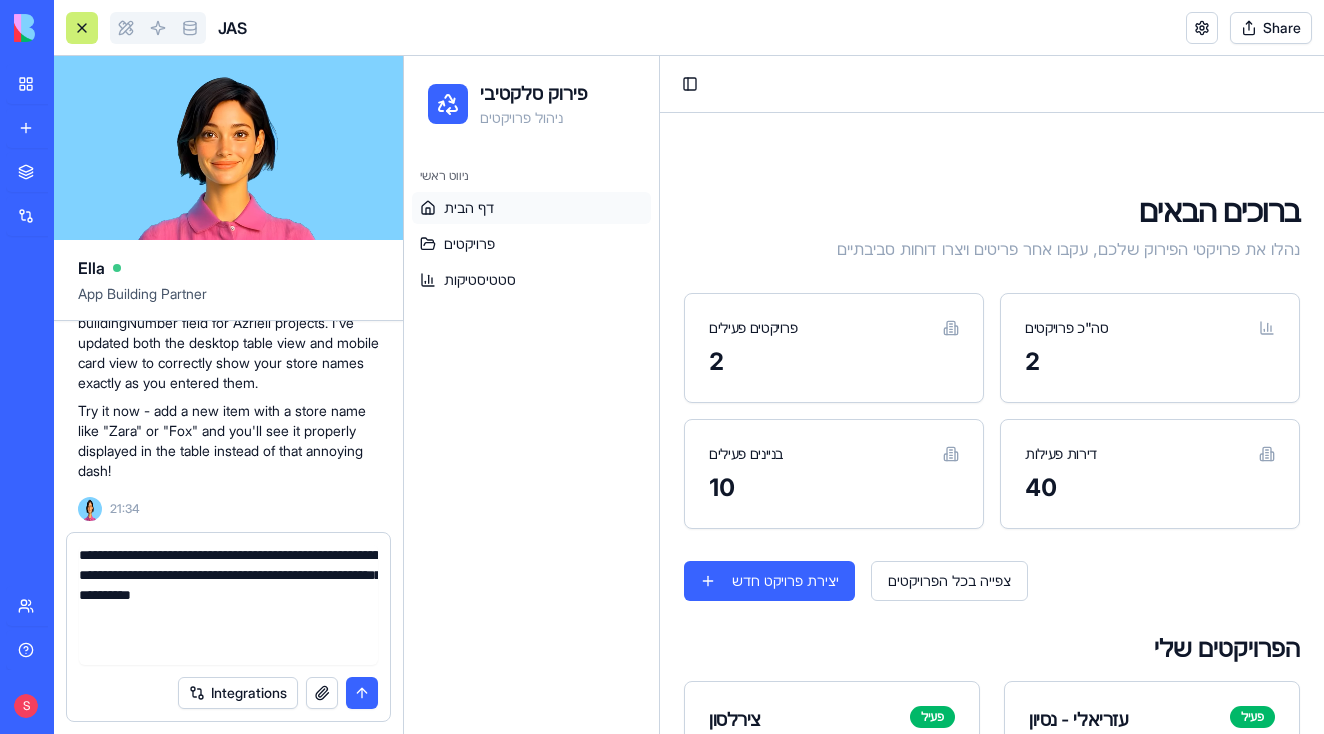 click on "Share" at bounding box center [1271, 28] 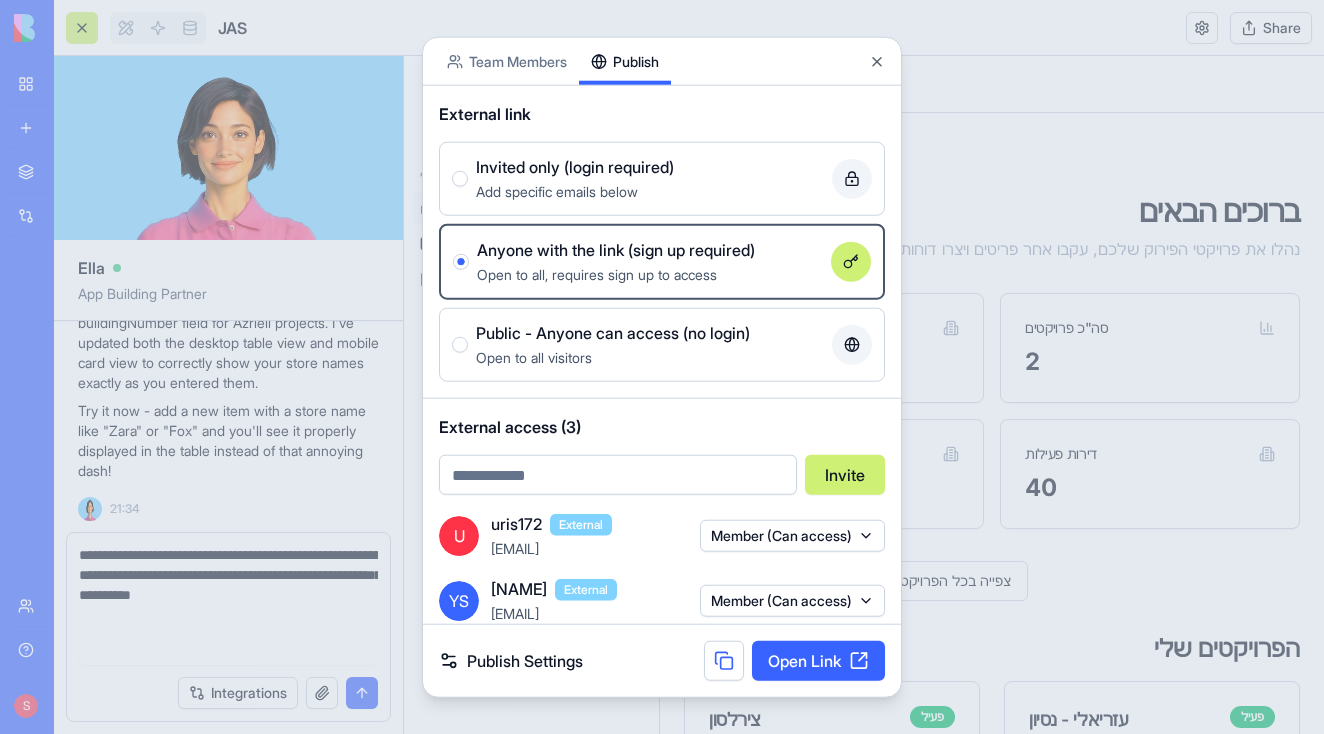 click at bounding box center (724, 660) 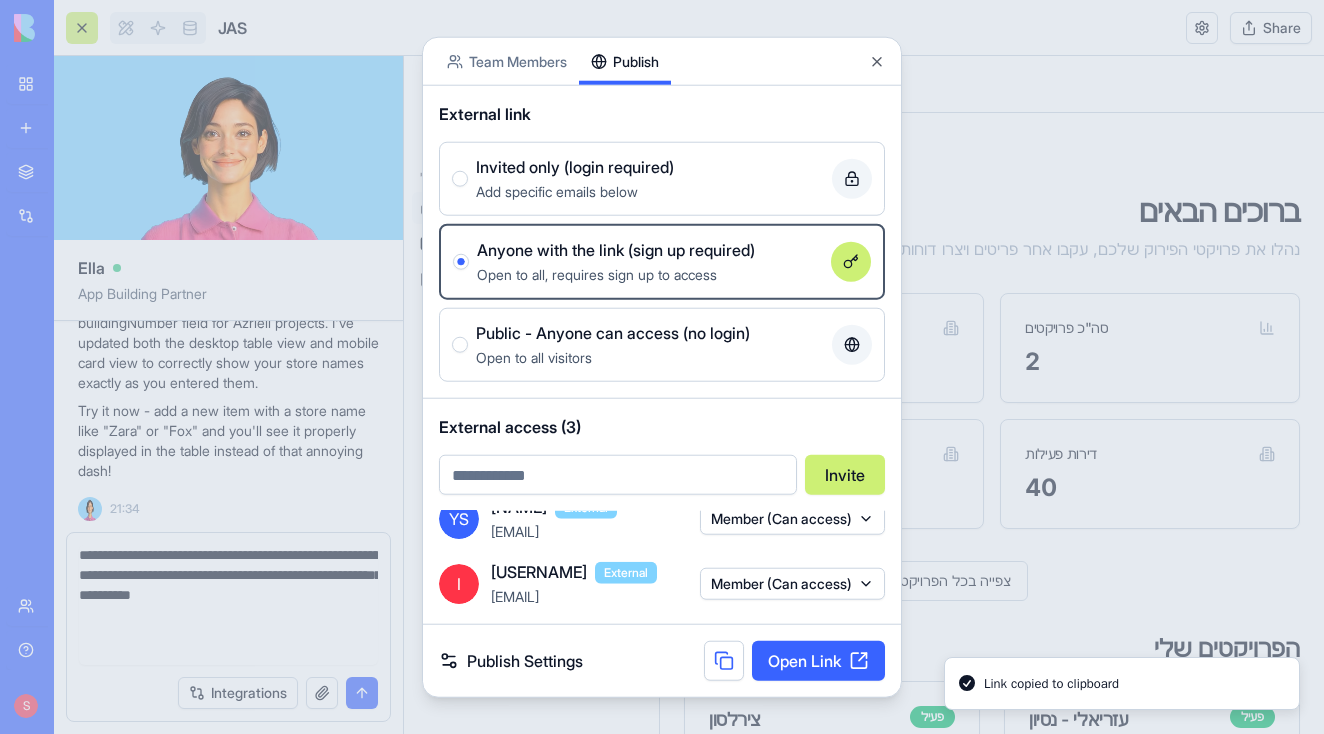 scroll, scrollTop: 69, scrollLeft: 0, axis: vertical 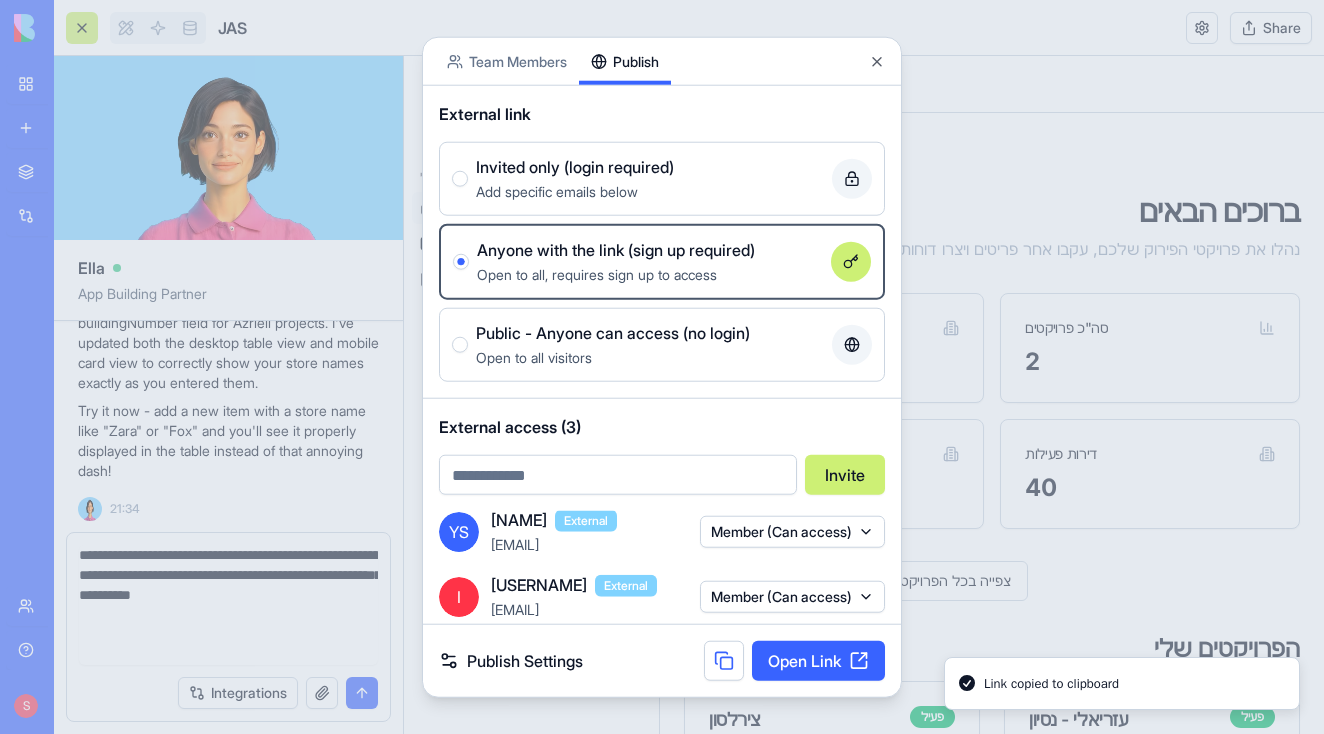 click on "Close" at bounding box center [877, 62] 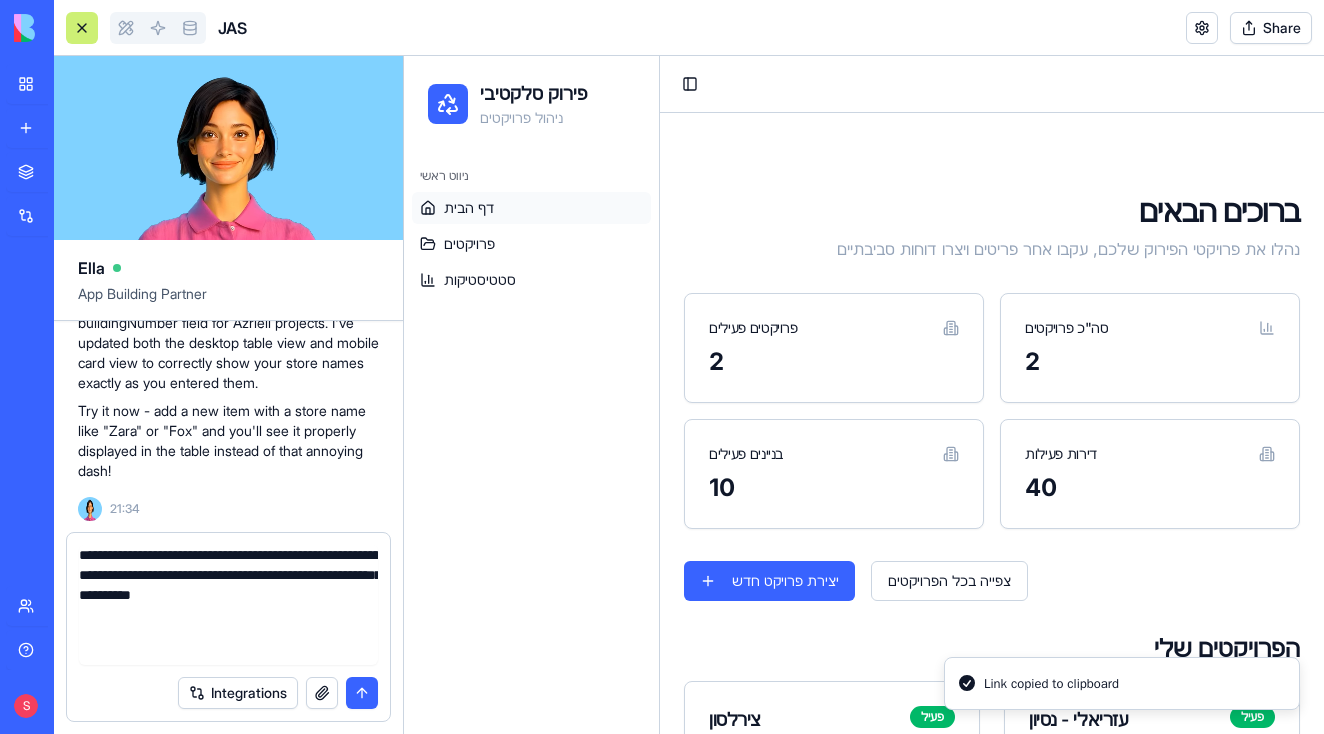 click on "**********" at bounding box center (228, 605) 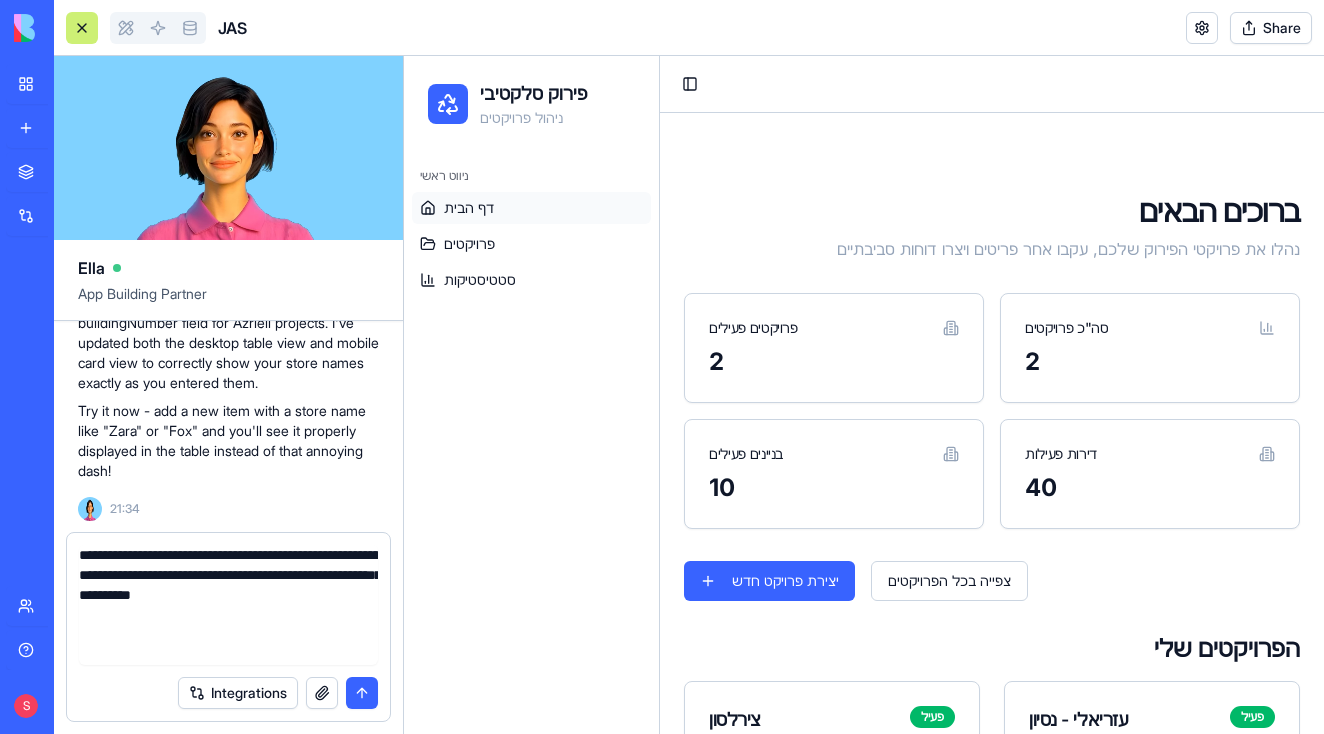 paste on "**********" 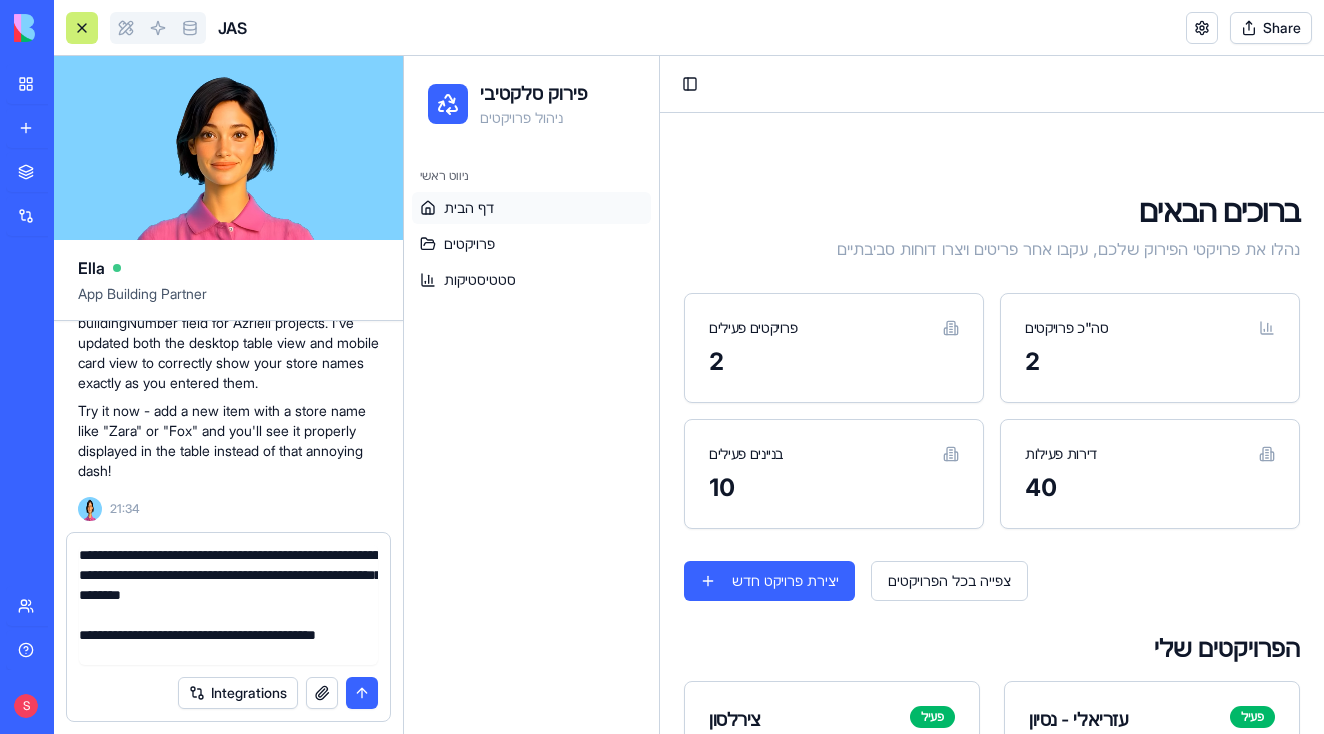 scroll, scrollTop: 18, scrollLeft: 0, axis: vertical 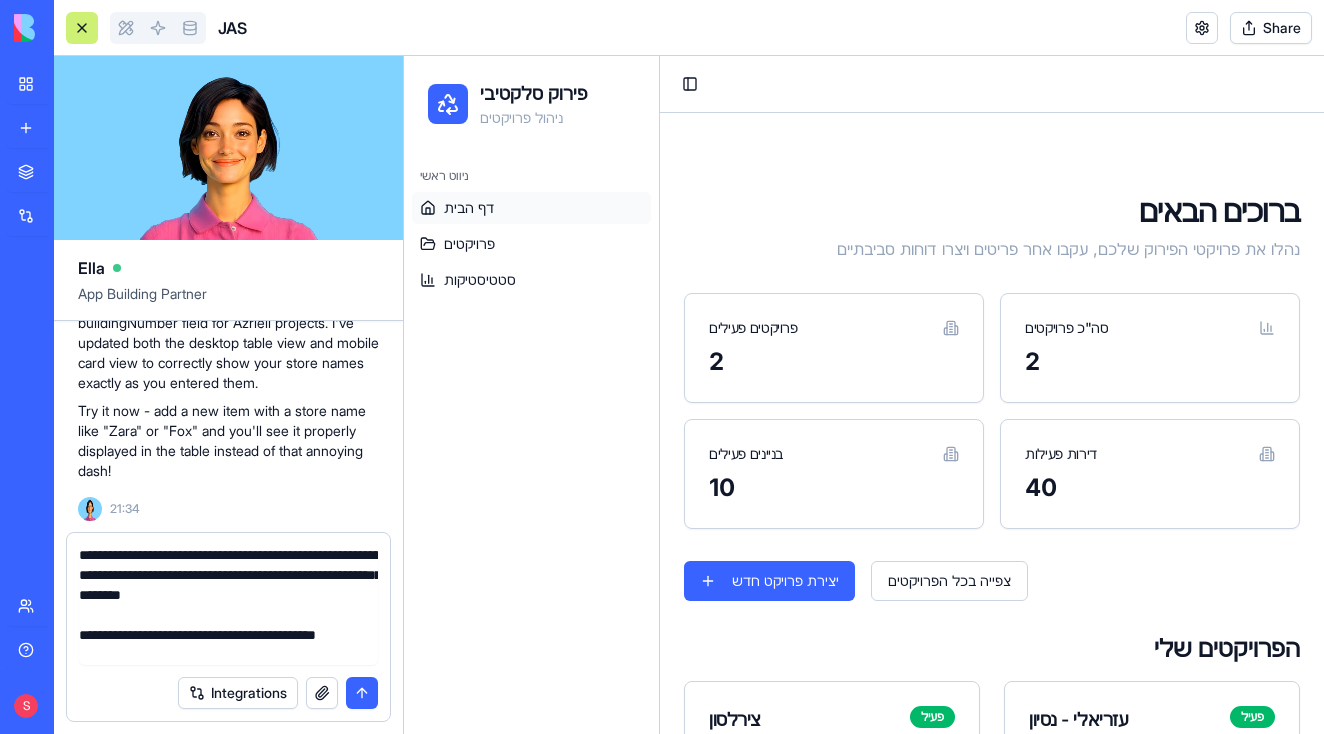 click on "**********" at bounding box center [228, 605] 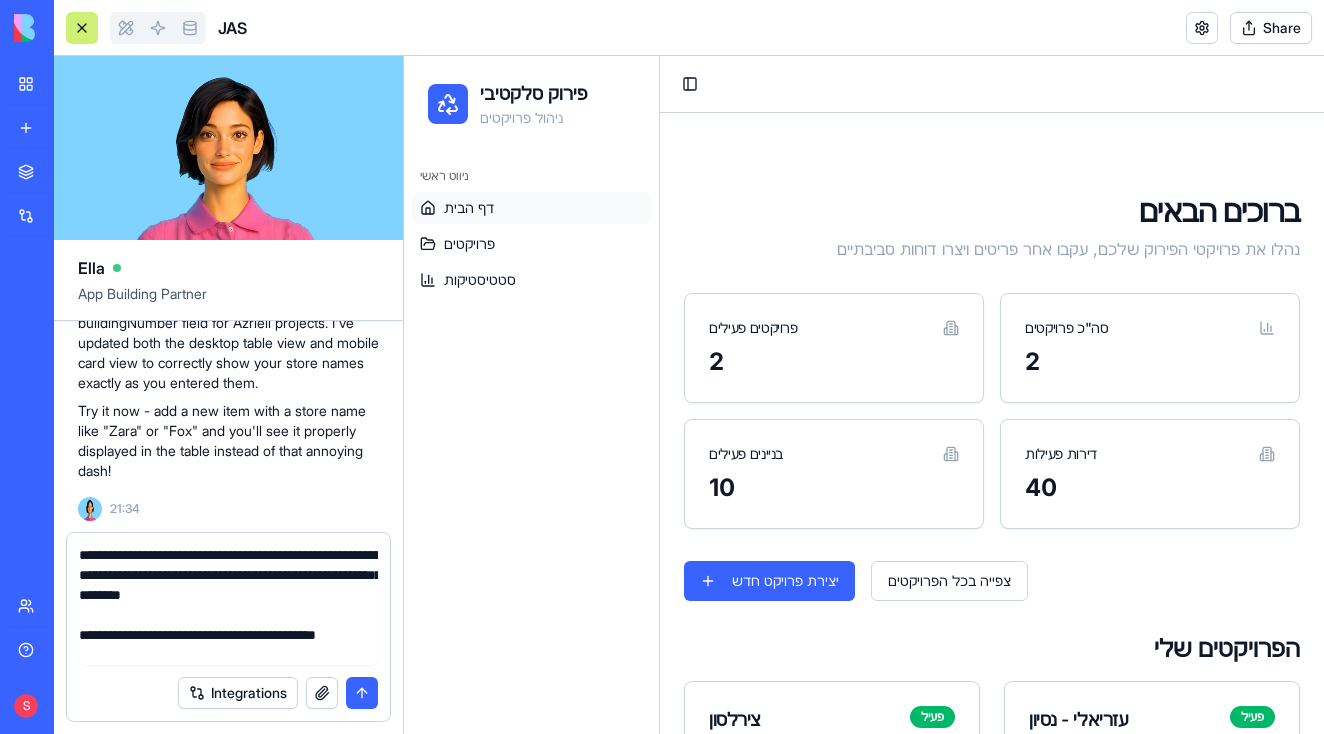 click on "**********" at bounding box center (228, 605) 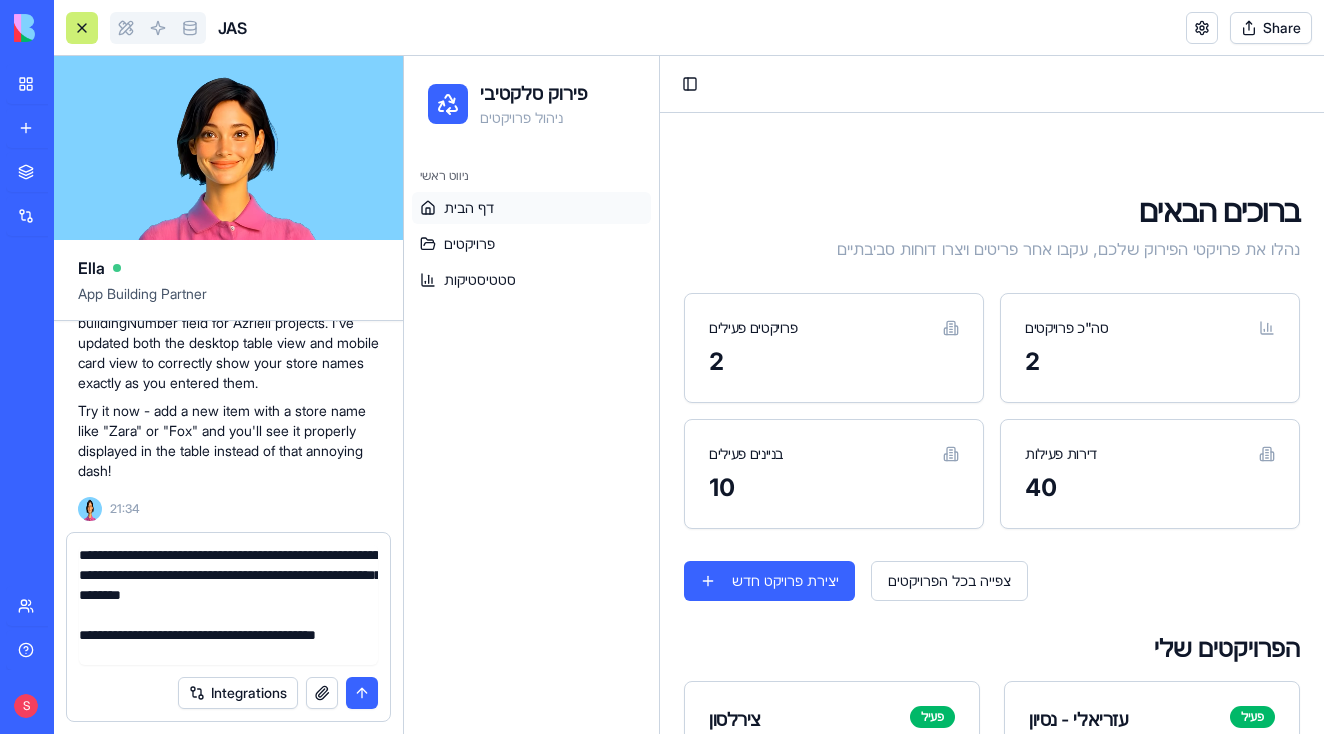 scroll, scrollTop: 20, scrollLeft: 0, axis: vertical 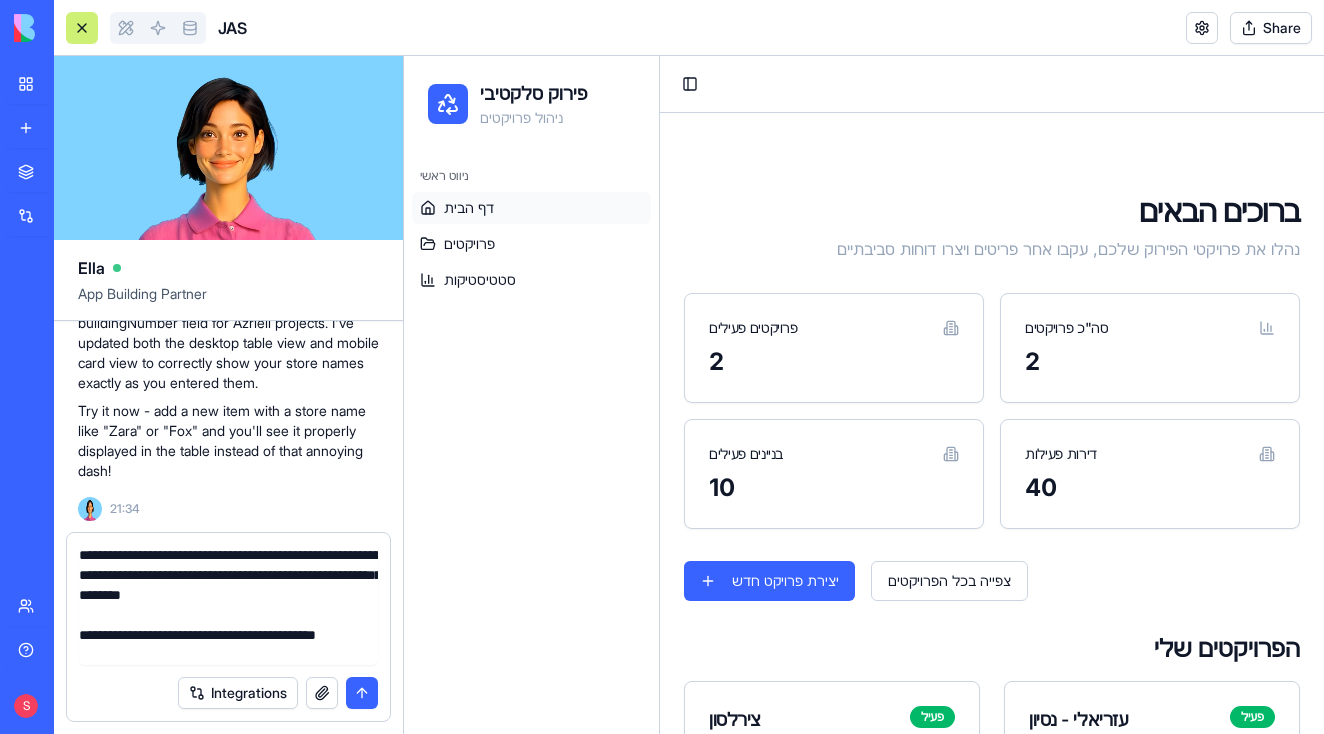 type on "**********" 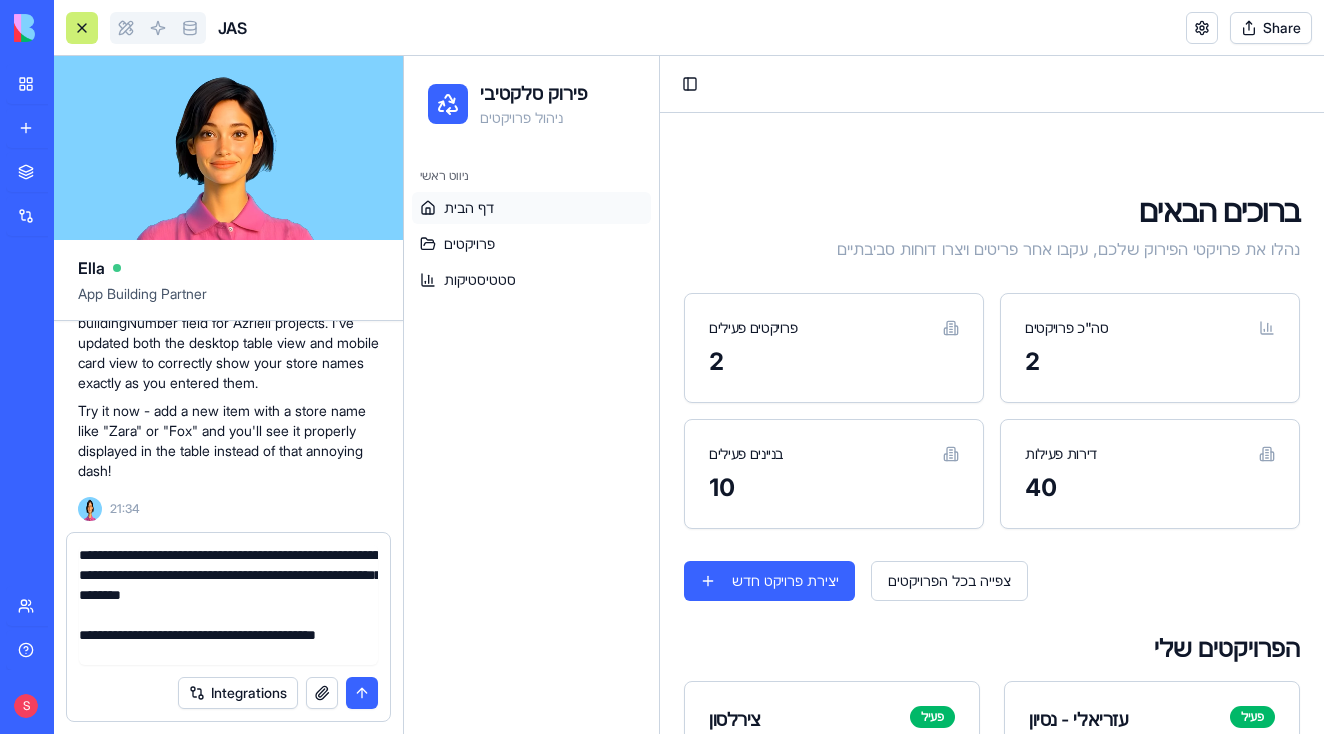 click at bounding box center [362, 693] 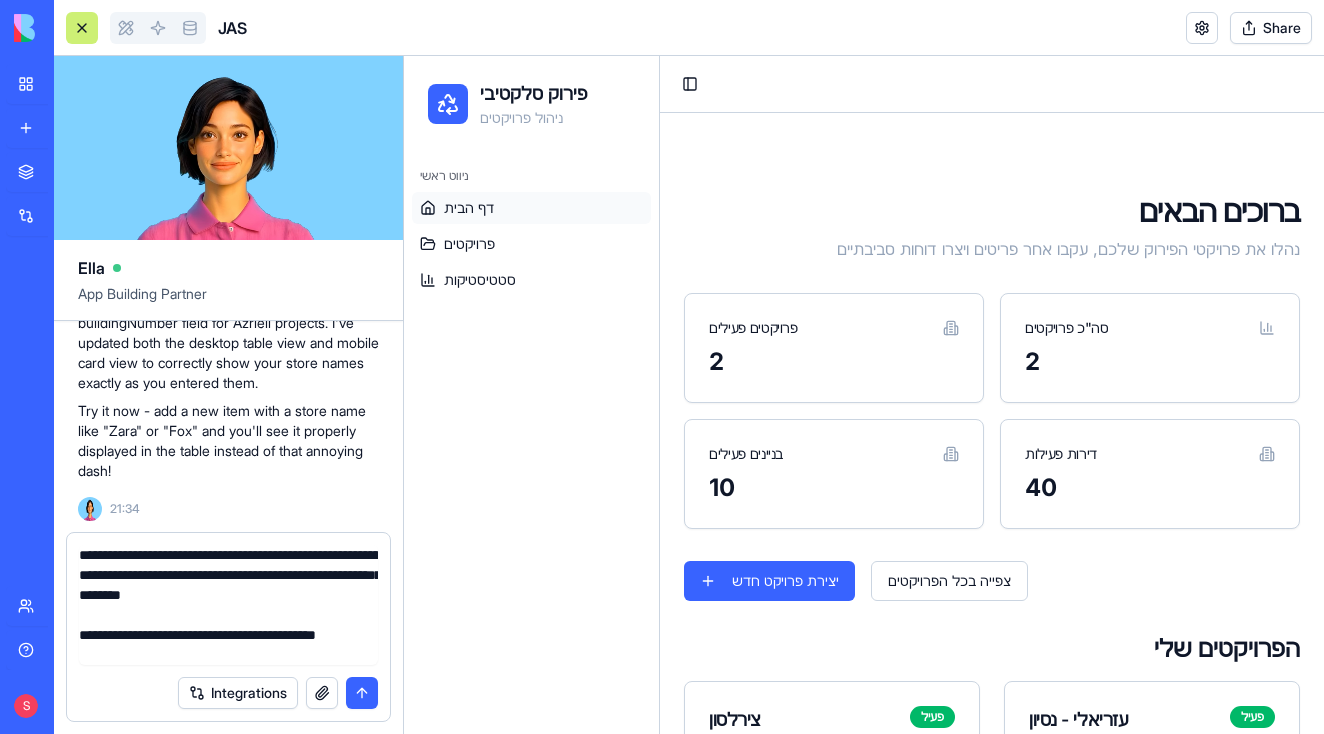 type 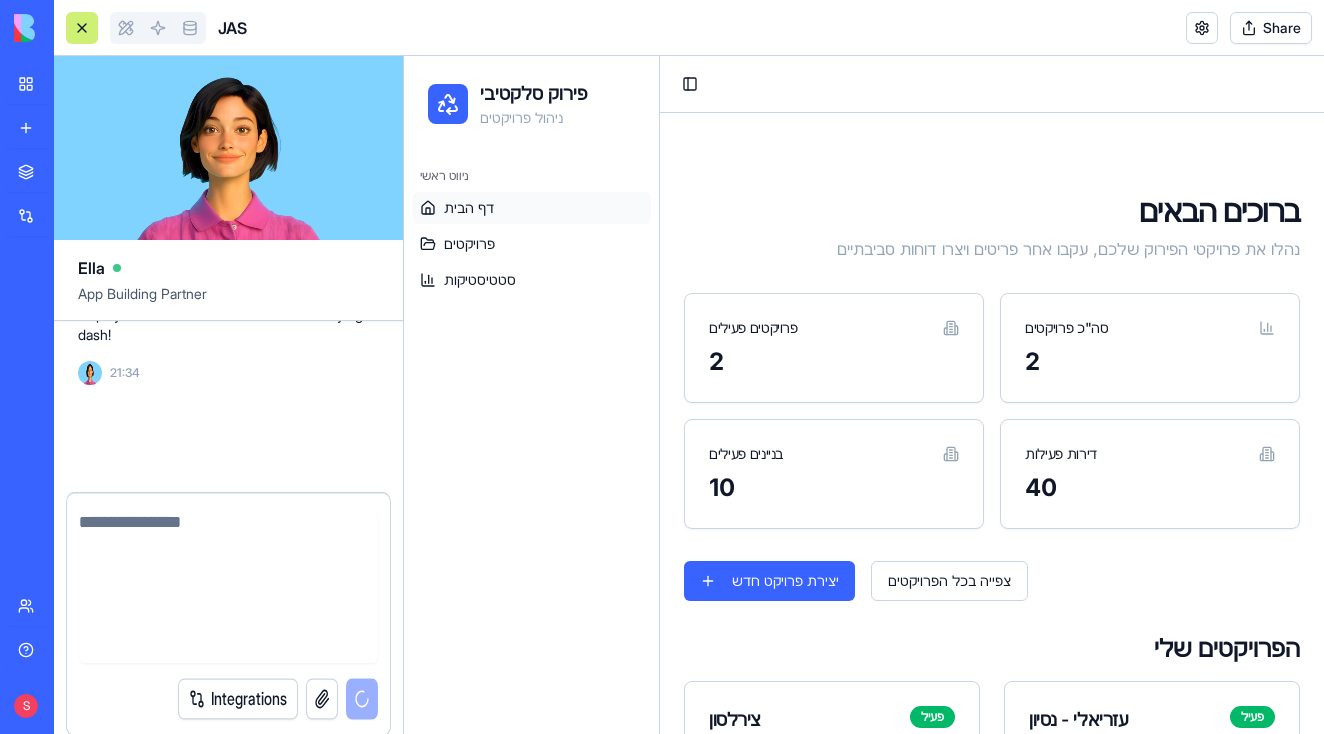 scroll, scrollTop: 0, scrollLeft: 0, axis: both 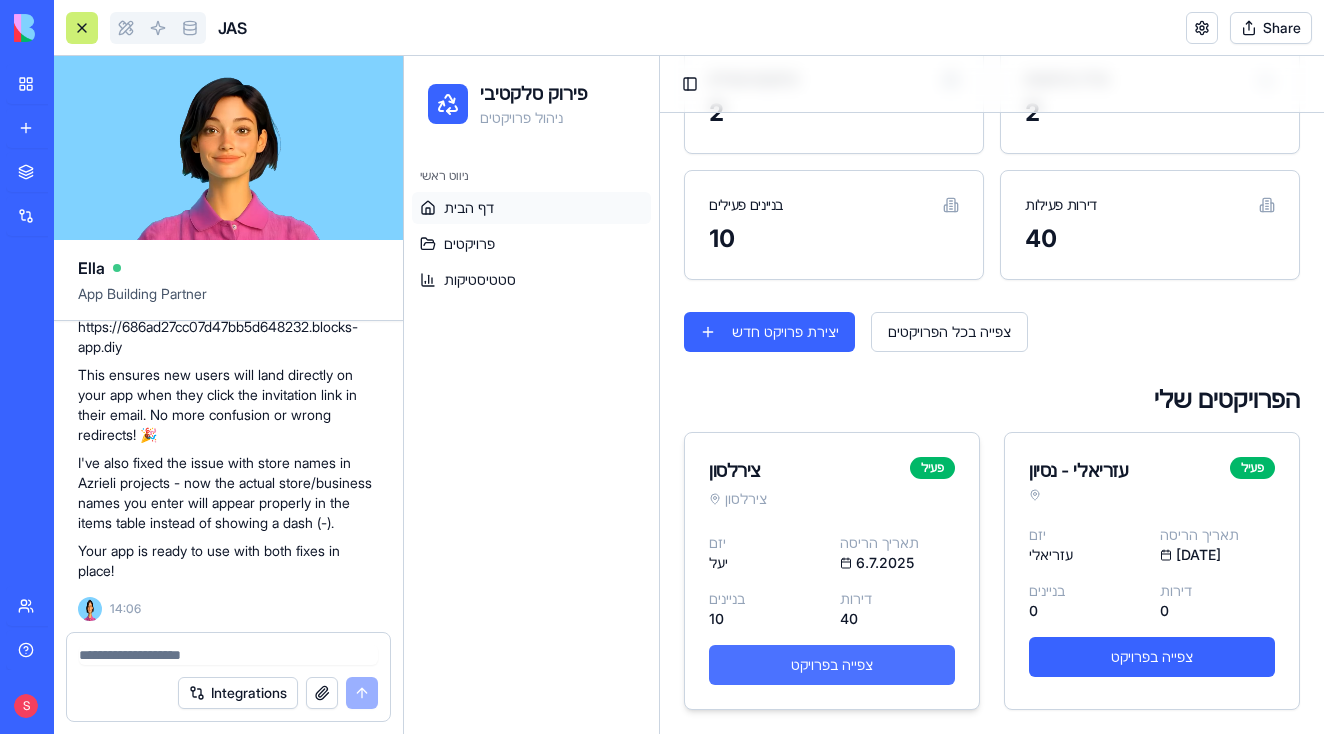 click on "צפייה בפרויקט" at bounding box center (832, 665) 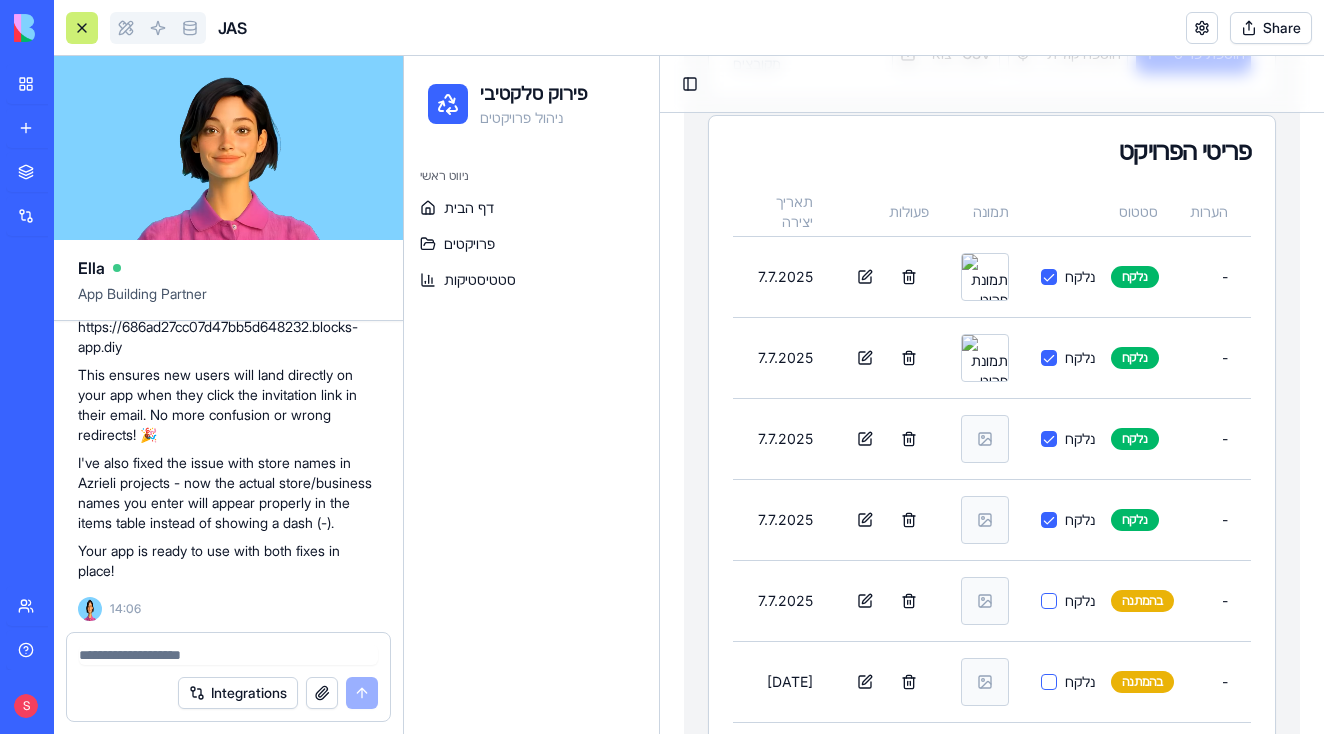 scroll, scrollTop: 970, scrollLeft: 0, axis: vertical 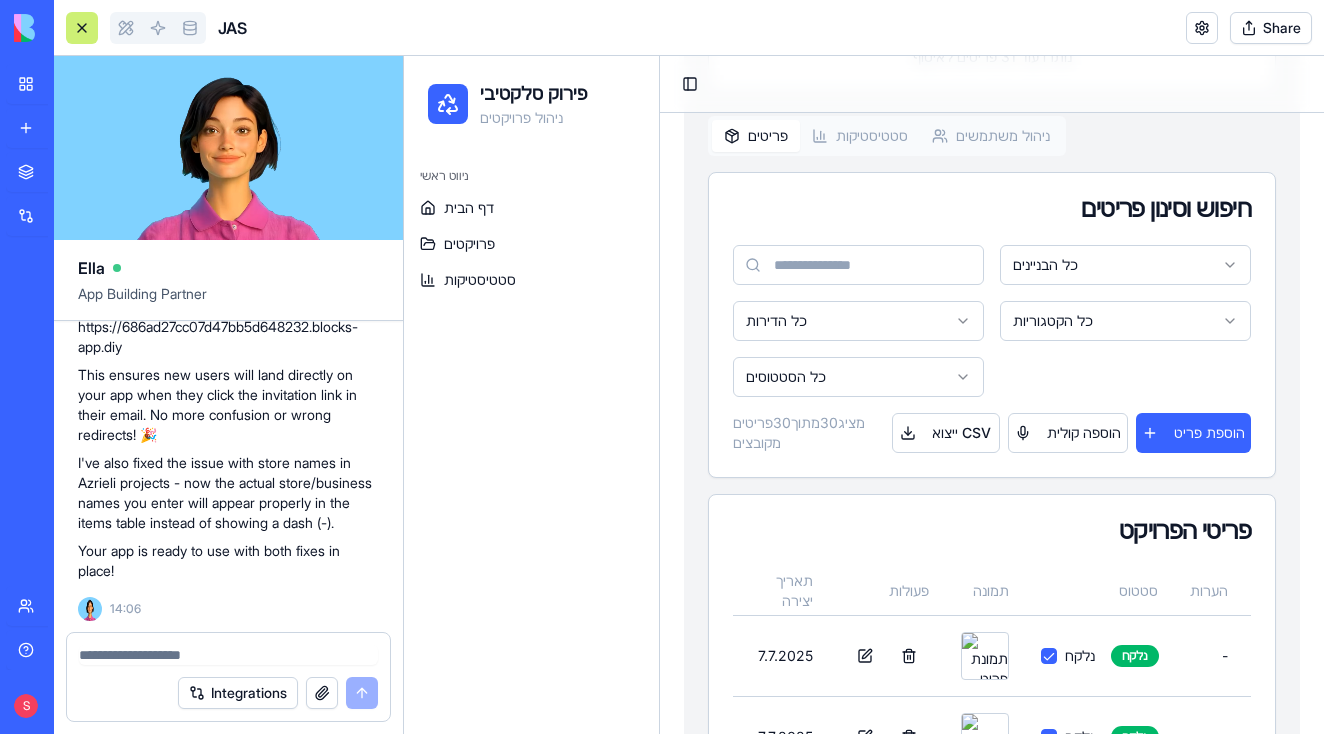 click on "S" at bounding box center [27, 706] 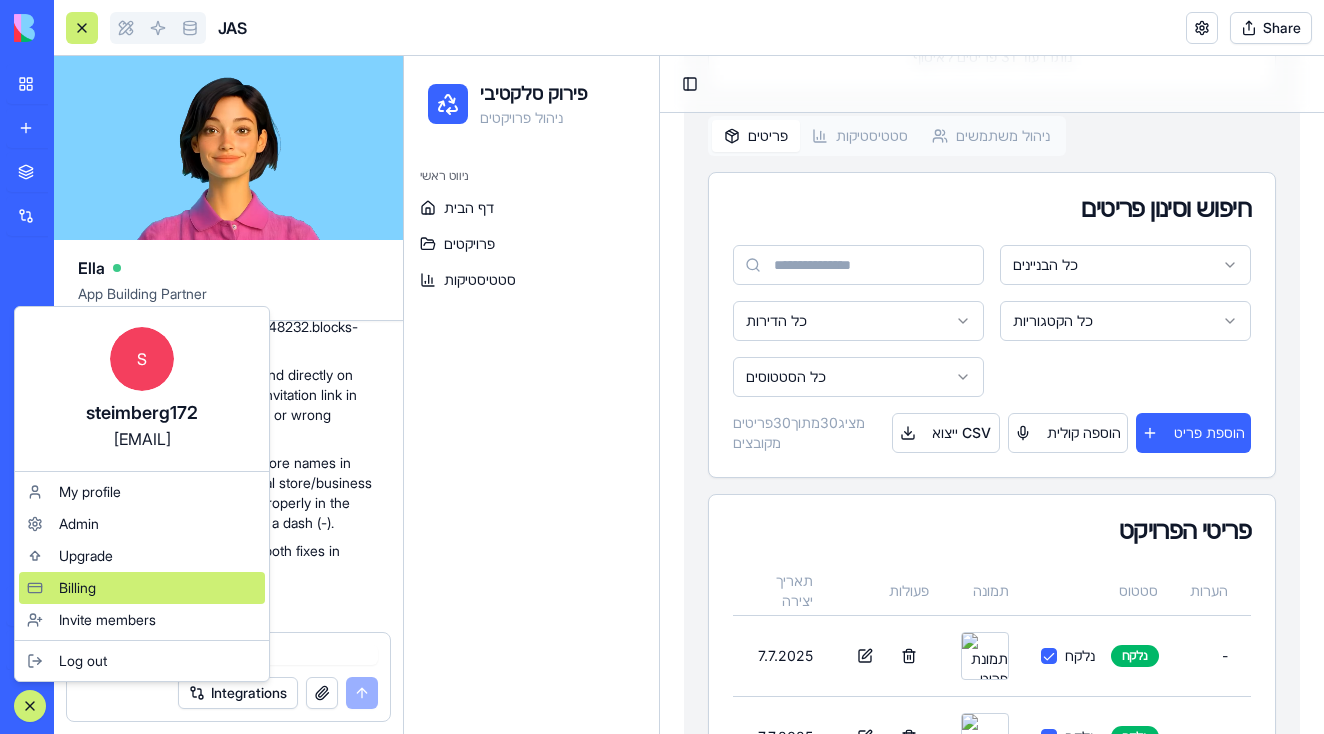 click on "Billing" at bounding box center [77, 588] 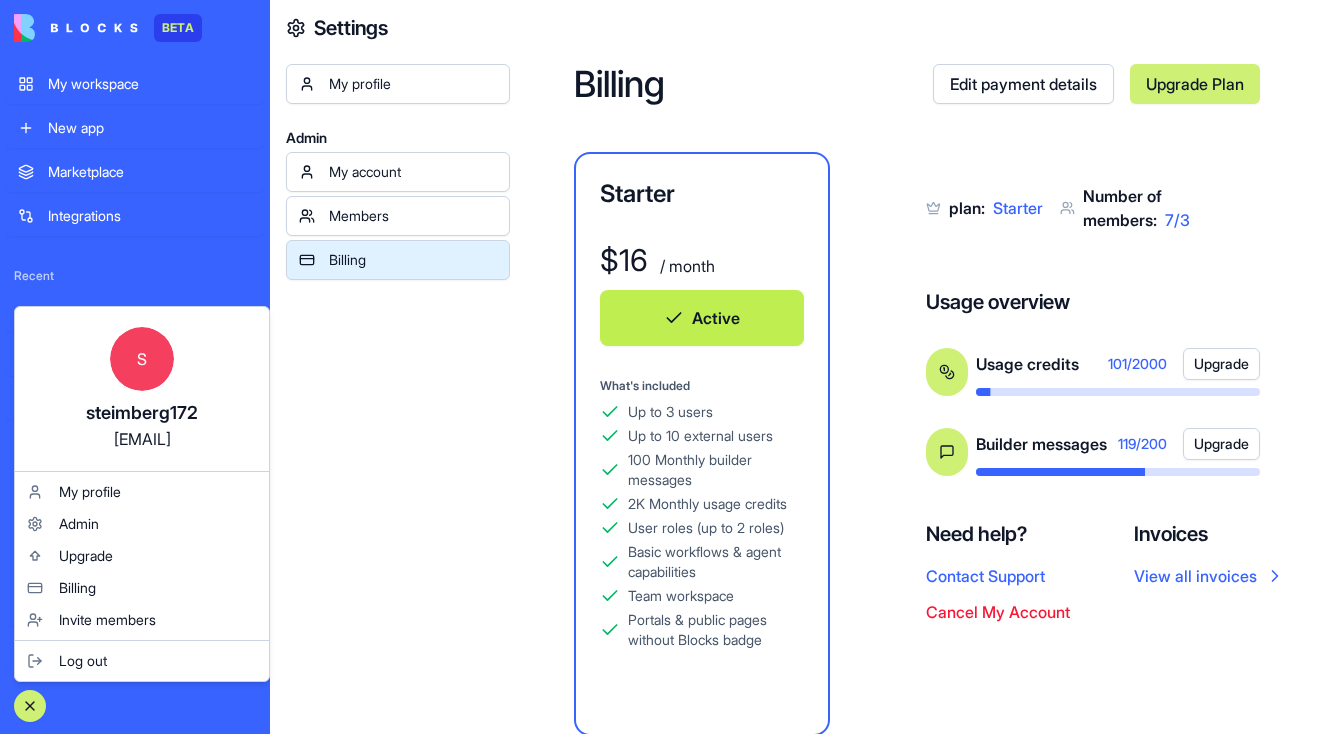 click on "Recent" at bounding box center (135, 276) 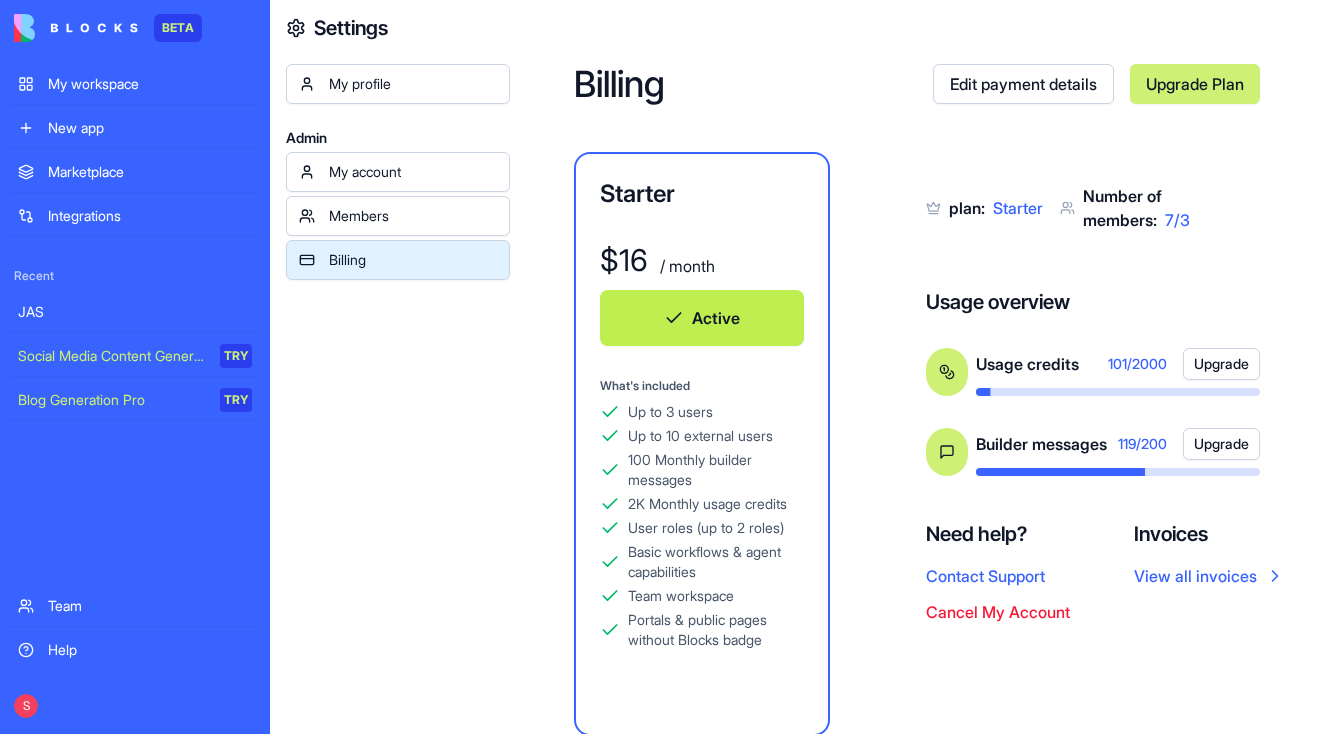 click on "JAS" at bounding box center (135, 312) 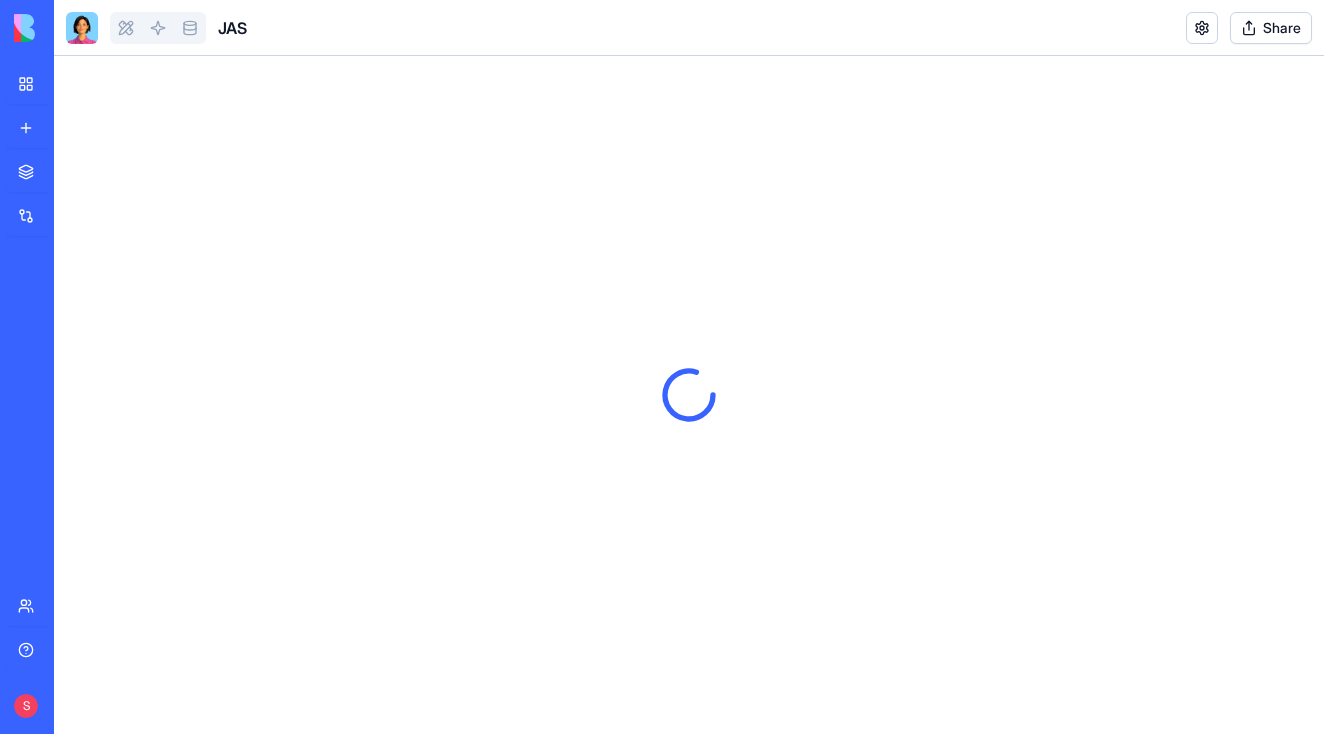 scroll, scrollTop: 0, scrollLeft: 0, axis: both 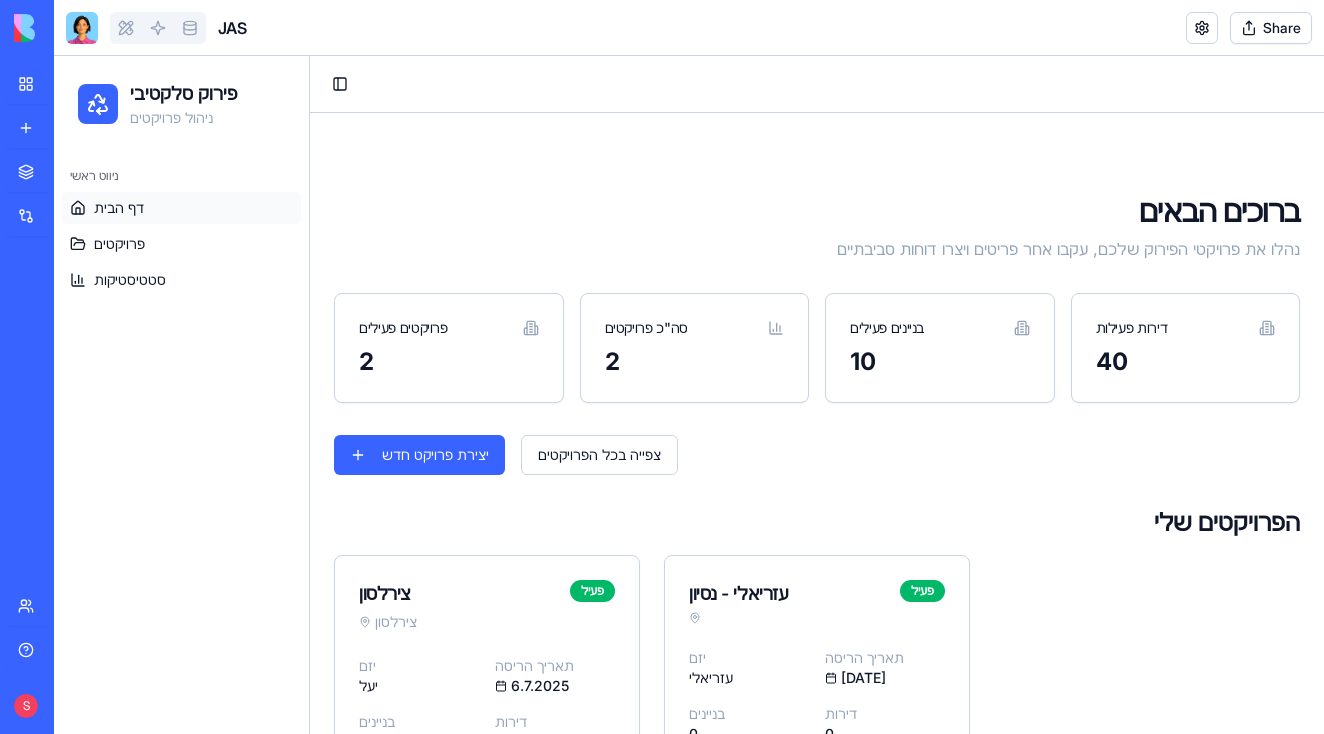 click on "ניווט ראשי דף הבית פרויקטים סטטיסטיקות" at bounding box center (181, 443) 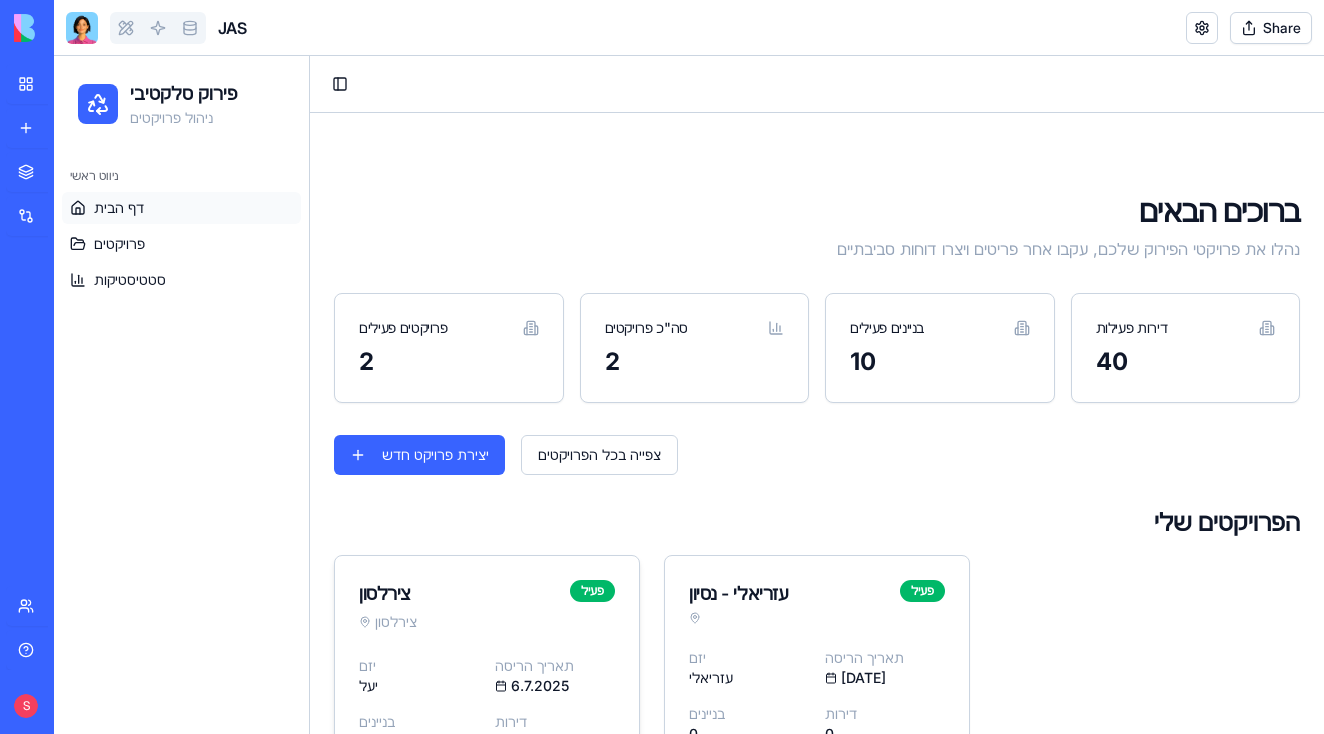 scroll, scrollTop: 0, scrollLeft: 0, axis: both 